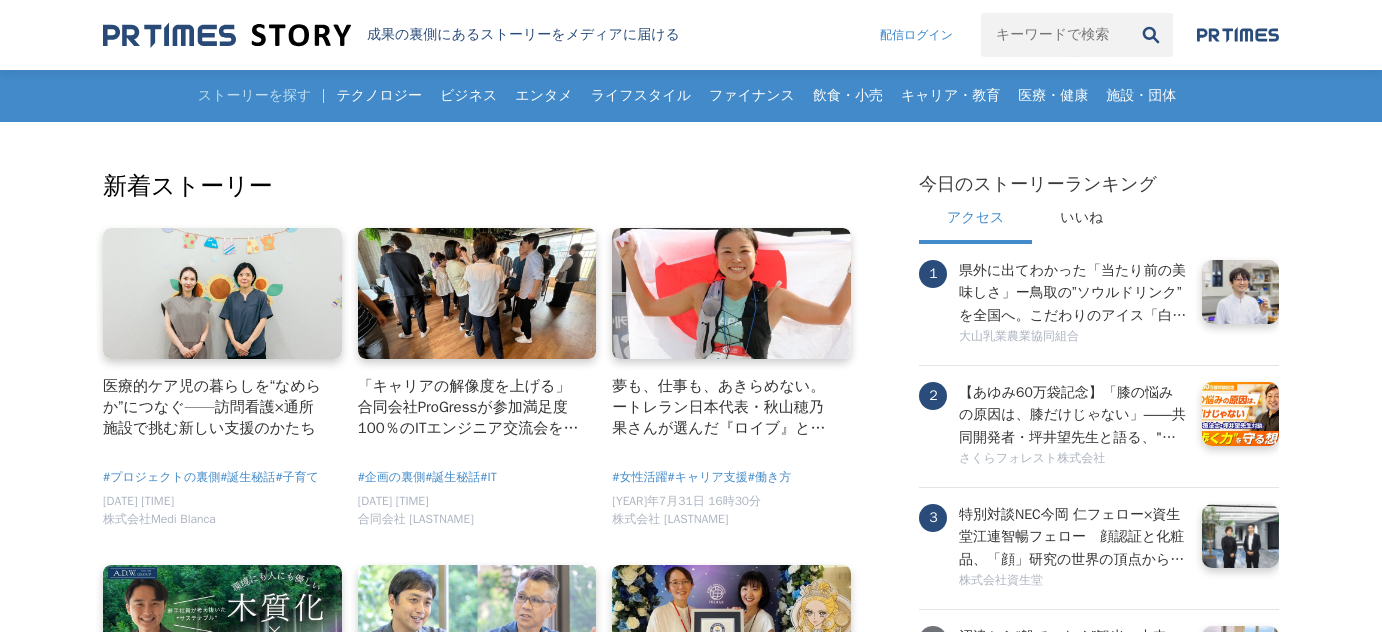 scroll, scrollTop: 0, scrollLeft: 0, axis: both 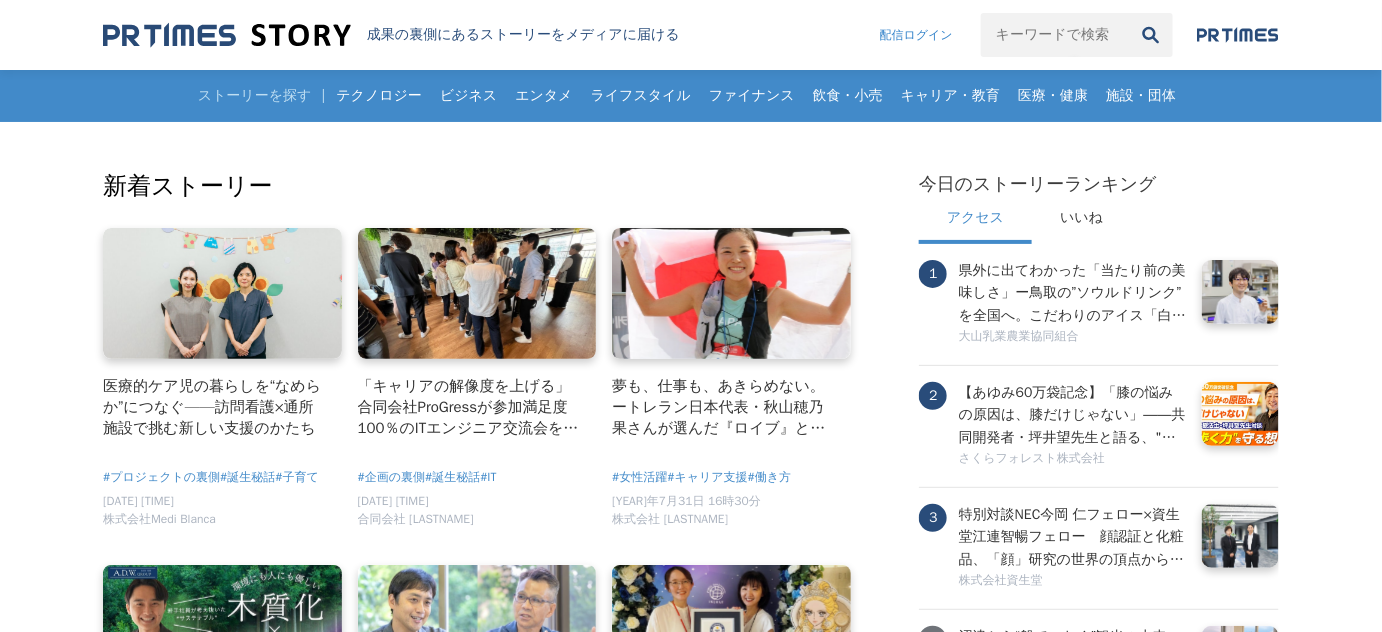 click at bounding box center [1055, 35] 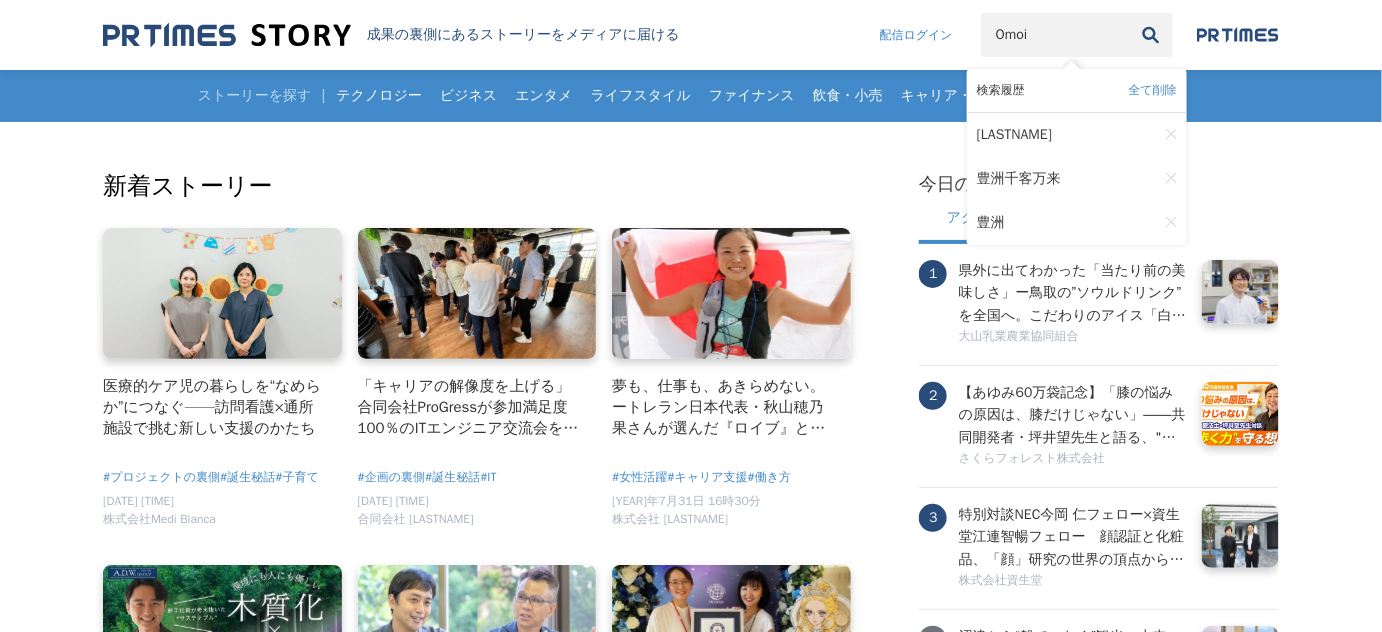 type on "Omoi" 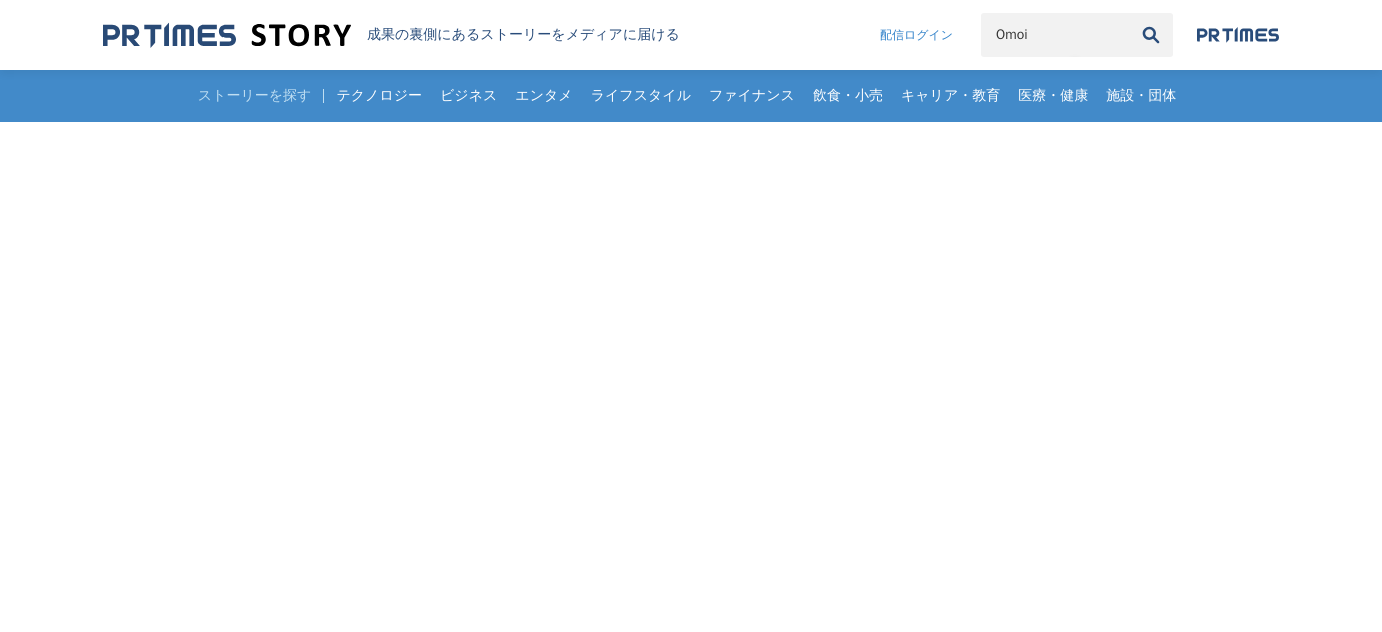 scroll, scrollTop: 0, scrollLeft: 0, axis: both 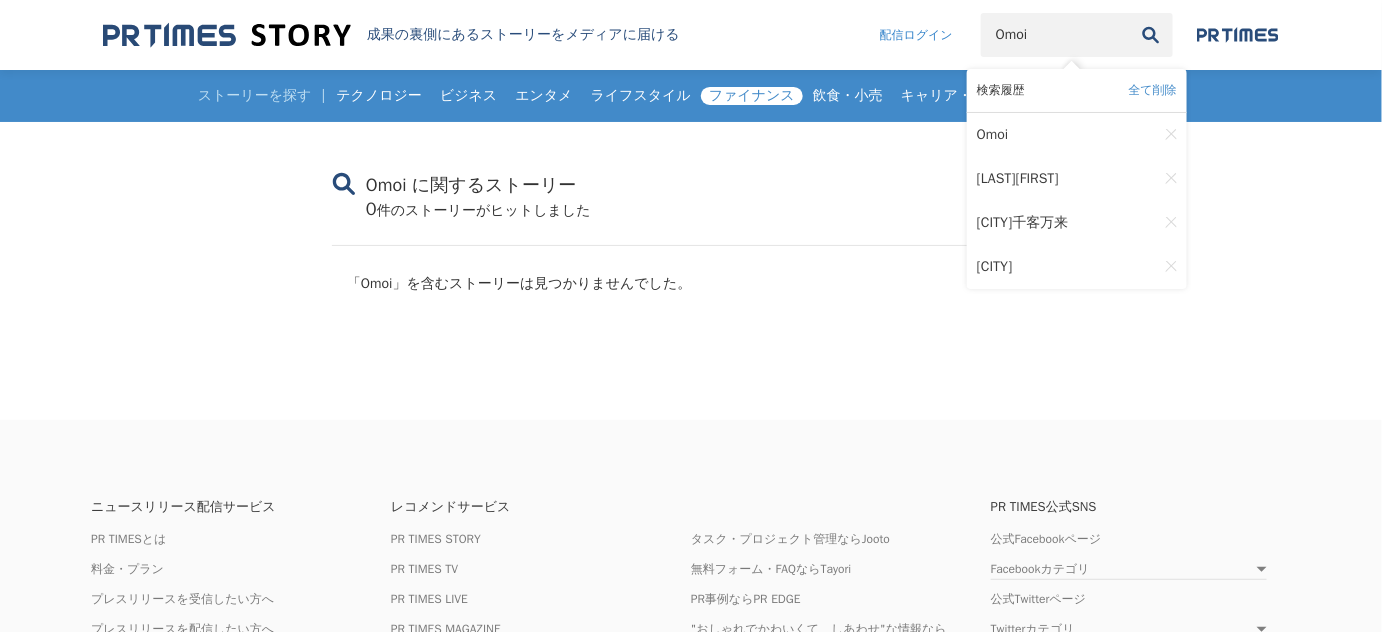 drag, startPoint x: 1027, startPoint y: 39, endPoint x: 738, endPoint y: 72, distance: 290.878 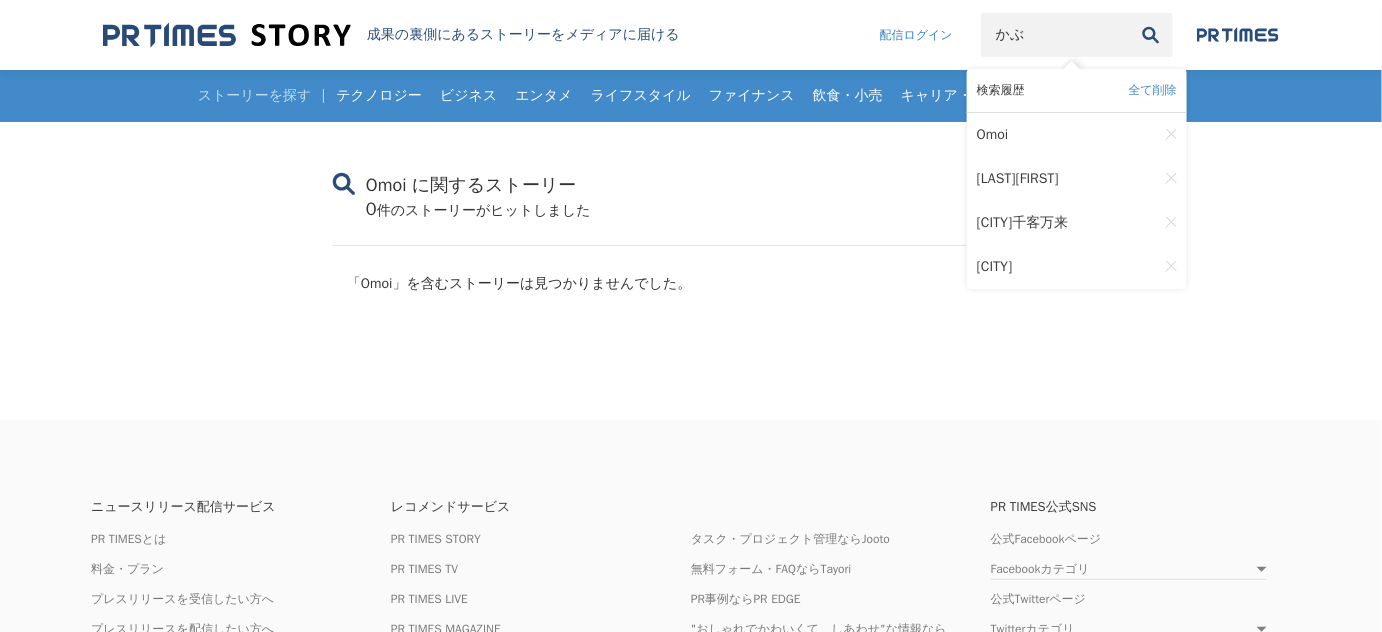 type on "か" 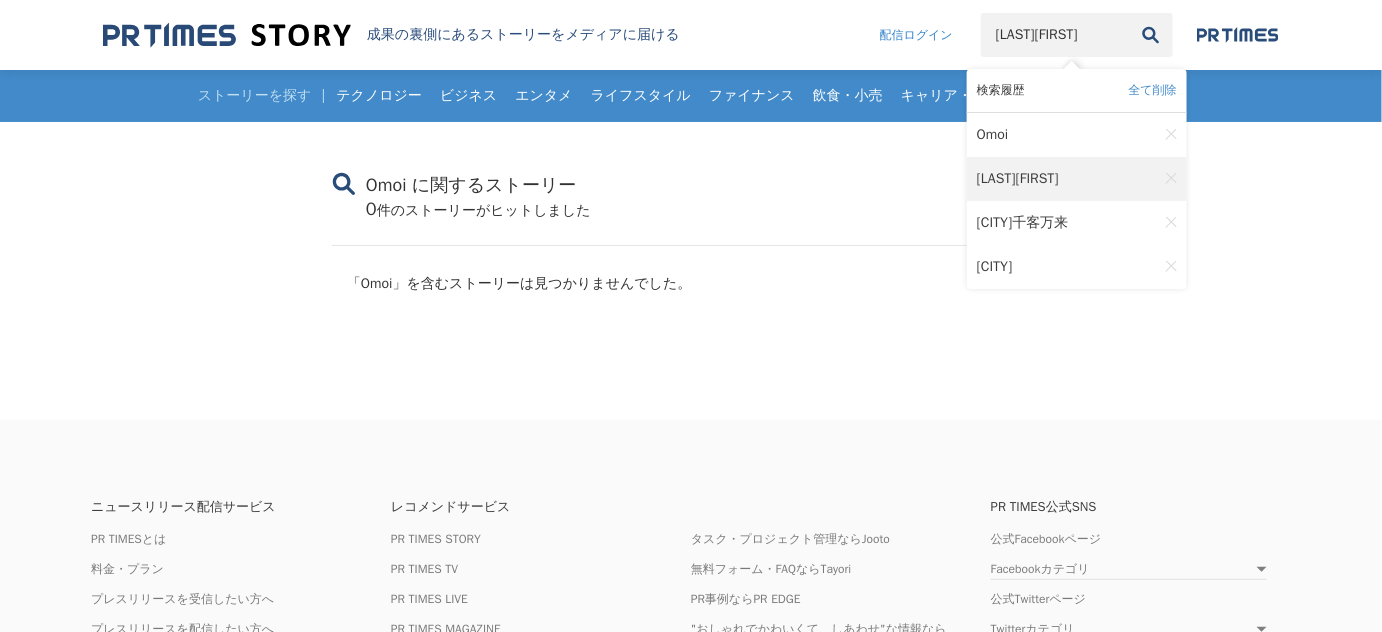 type on "川村諒" 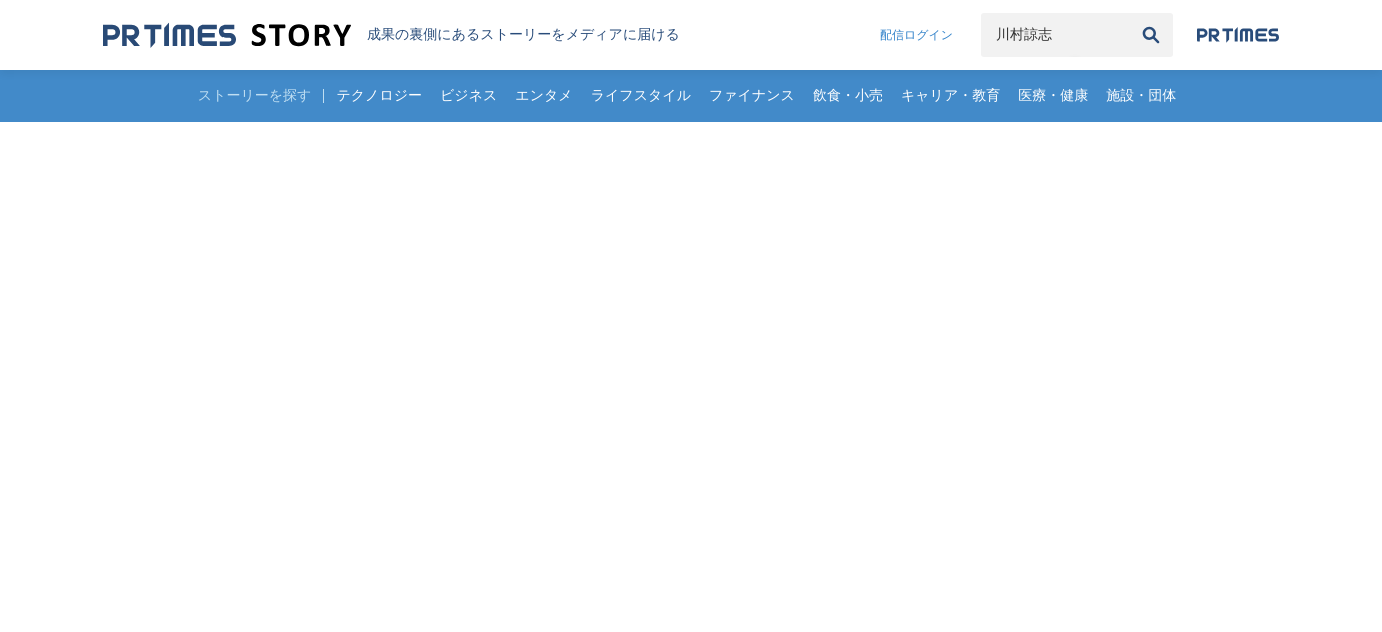 scroll, scrollTop: 0, scrollLeft: 0, axis: both 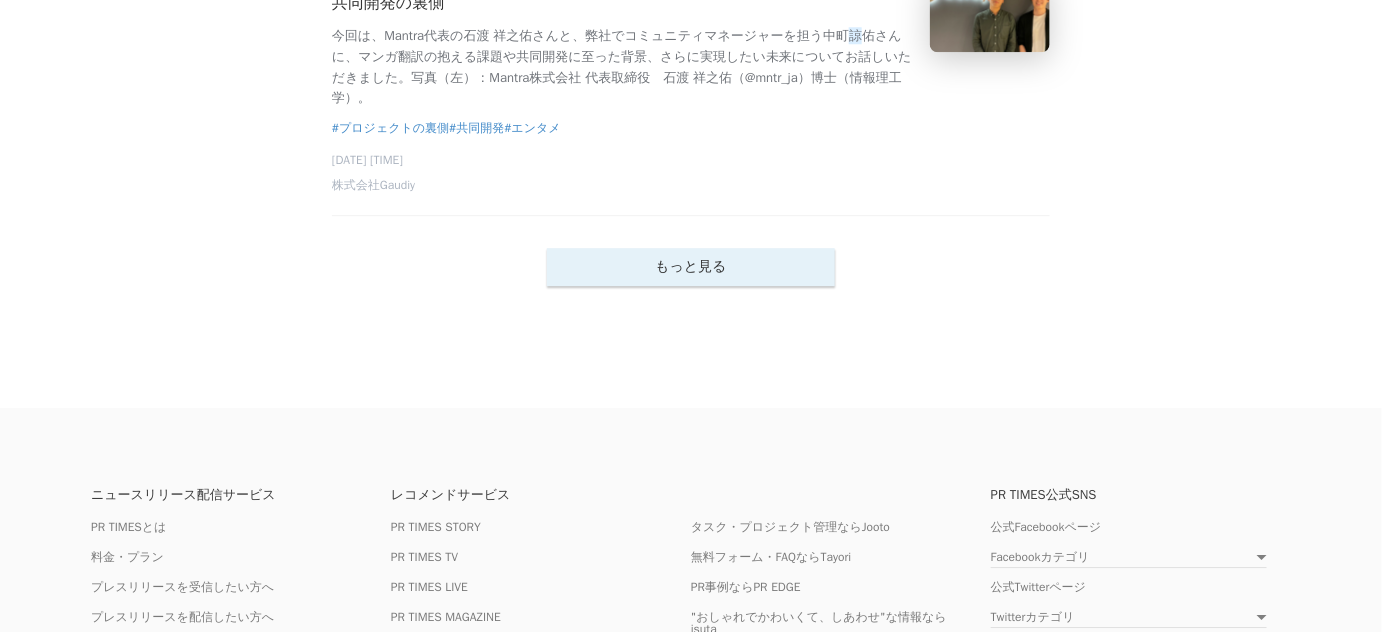 click on "もっと見る" at bounding box center (691, 267) 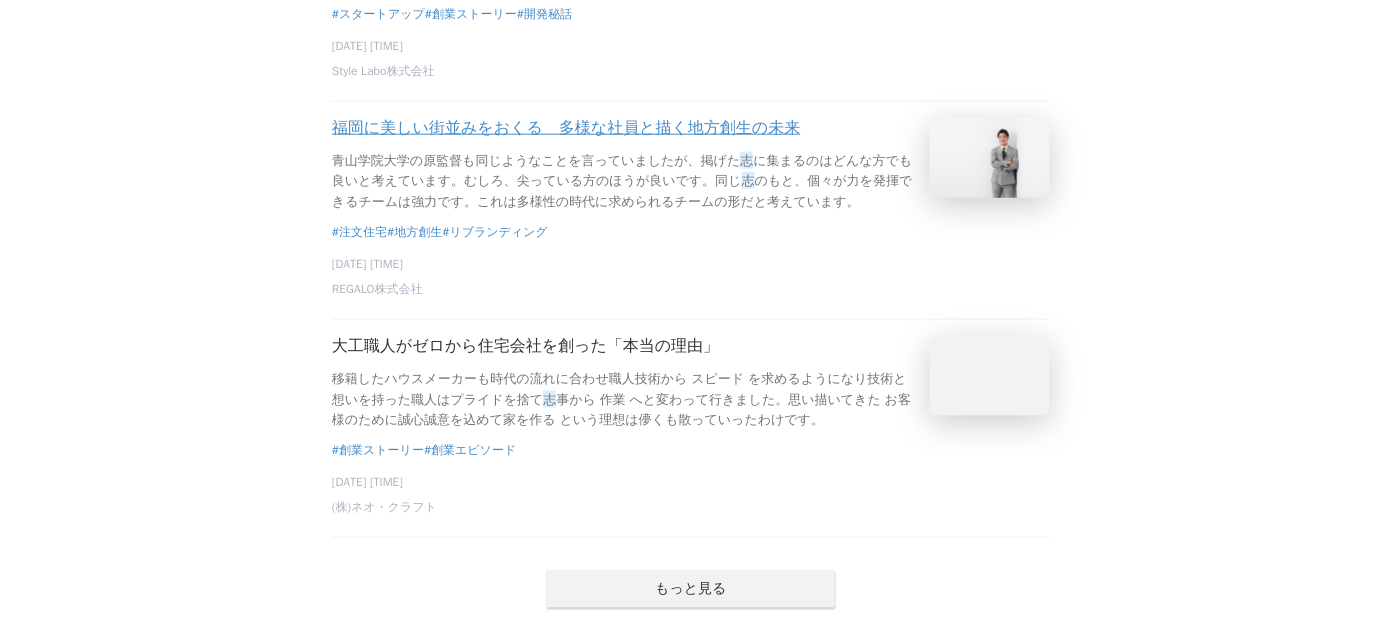 scroll, scrollTop: 8666, scrollLeft: 0, axis: vertical 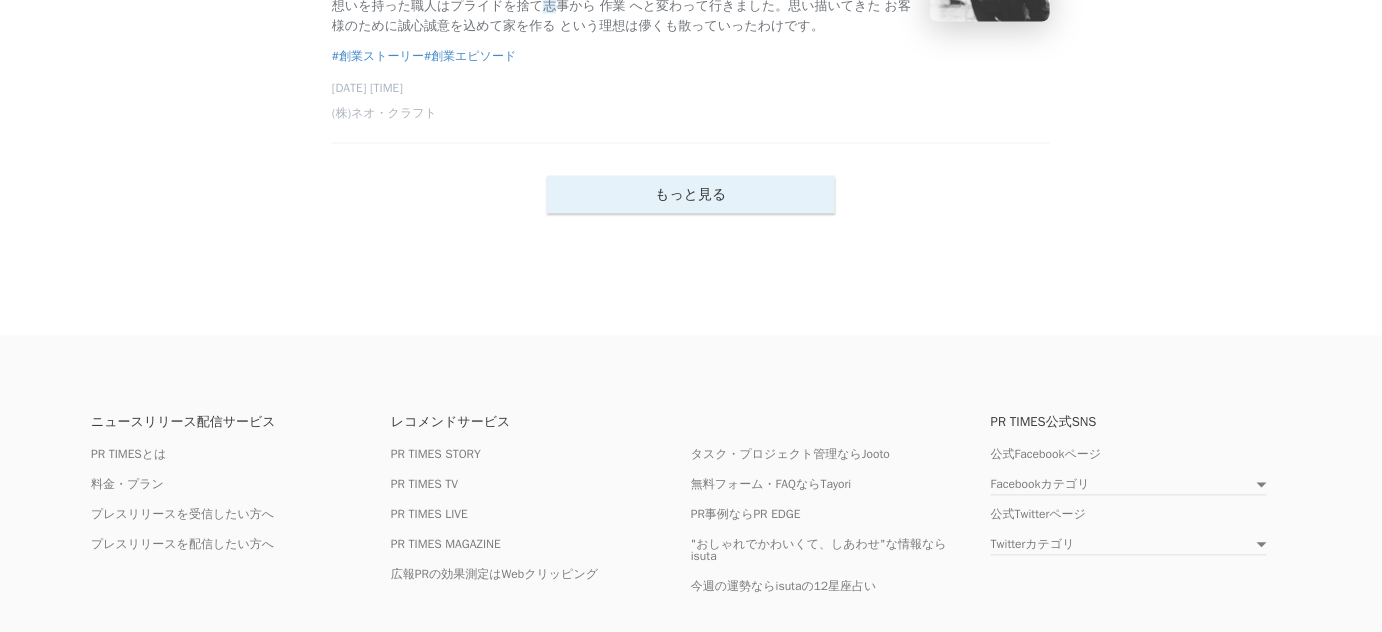 click on "もっと見る" at bounding box center (691, 195) 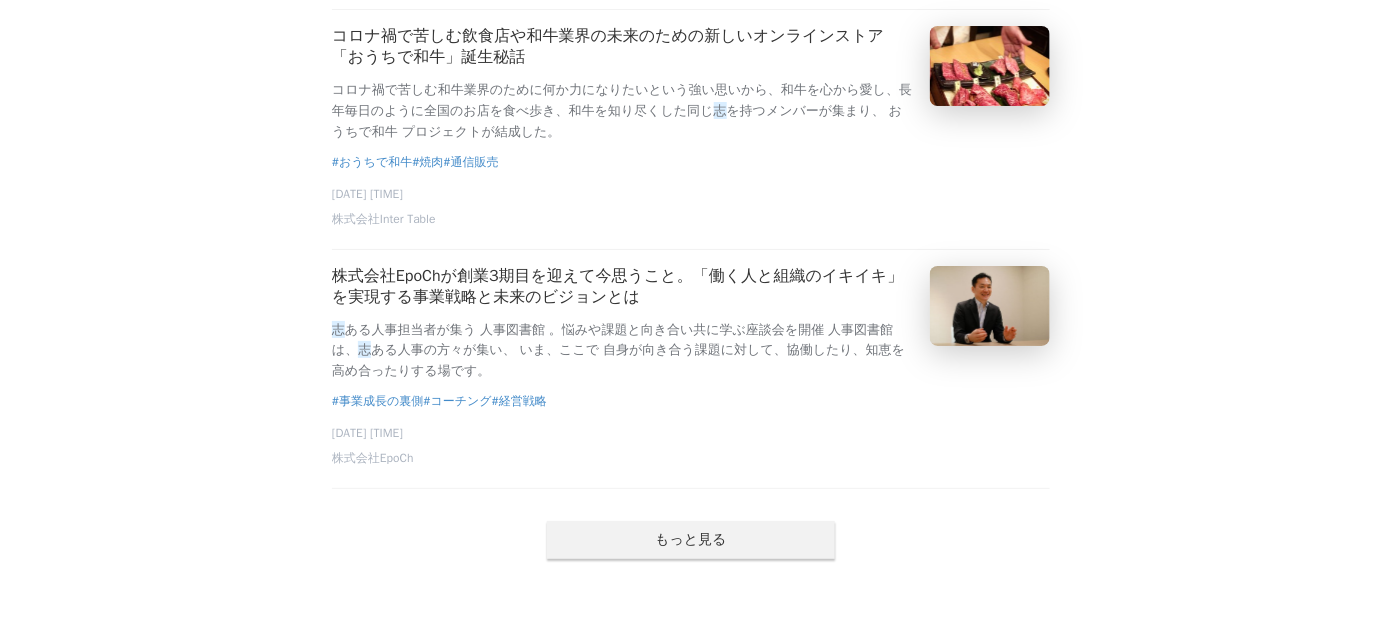 scroll, scrollTop: 13000, scrollLeft: 0, axis: vertical 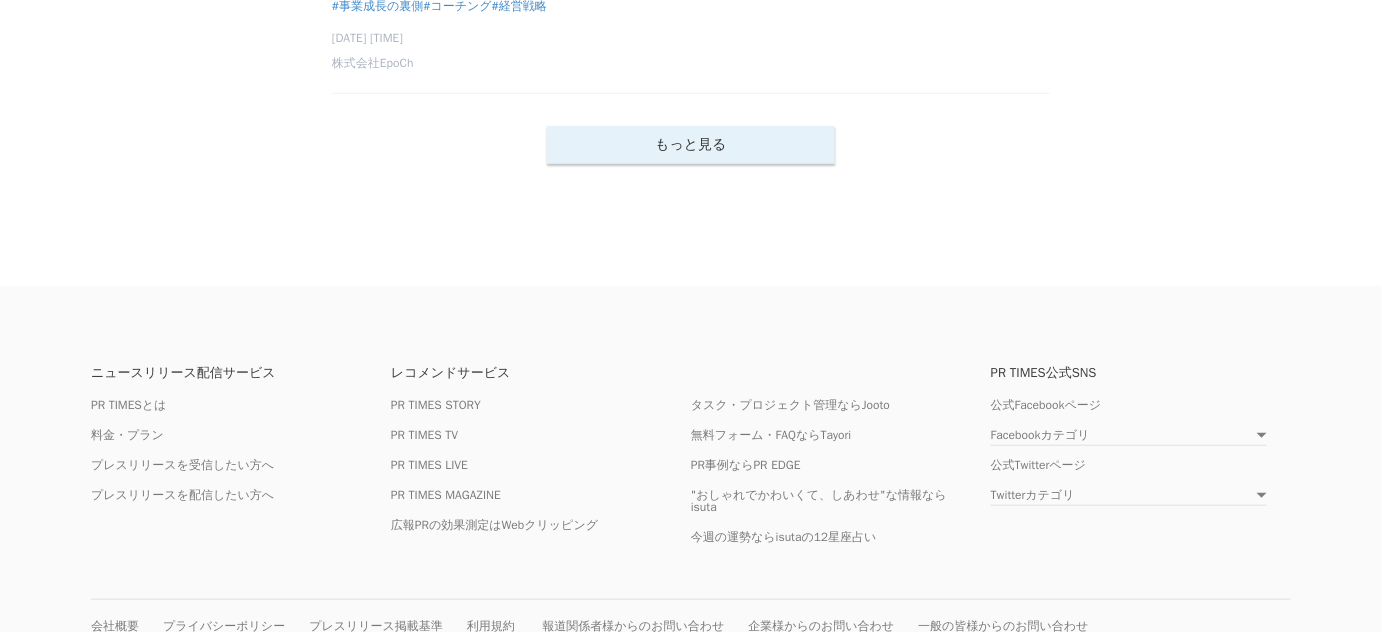 click on "もっと見る" at bounding box center [691, 145] 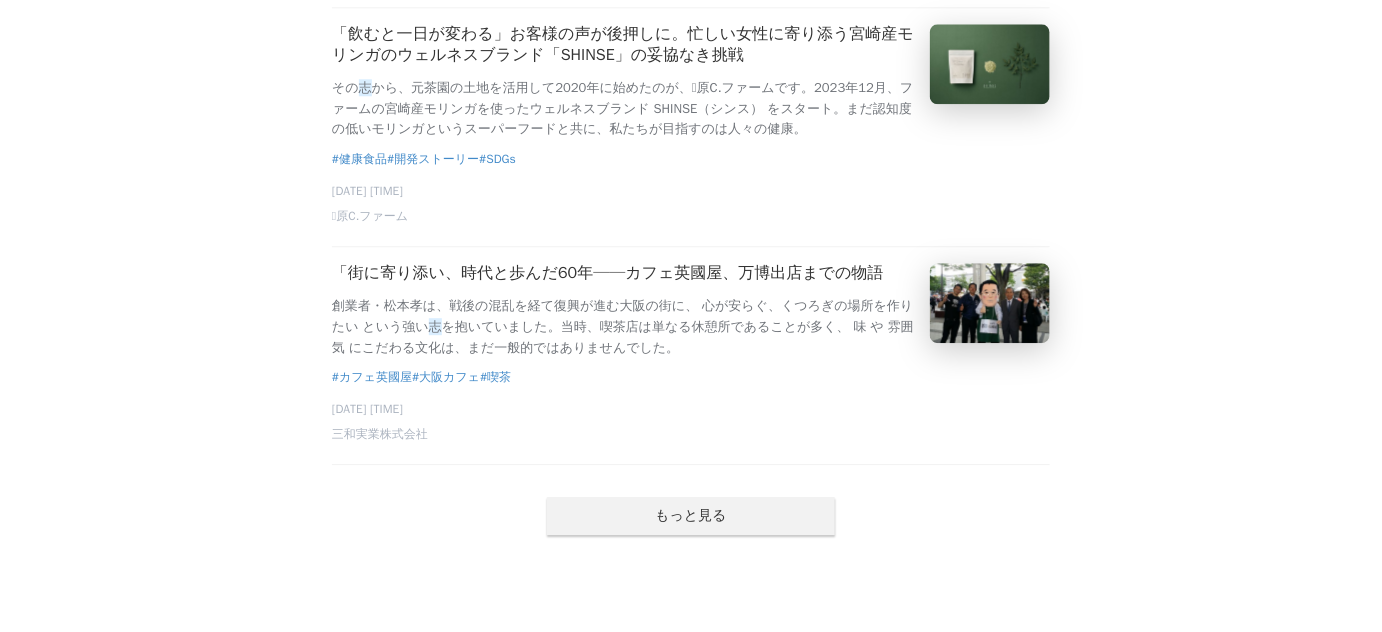 scroll, scrollTop: 17333, scrollLeft: 0, axis: vertical 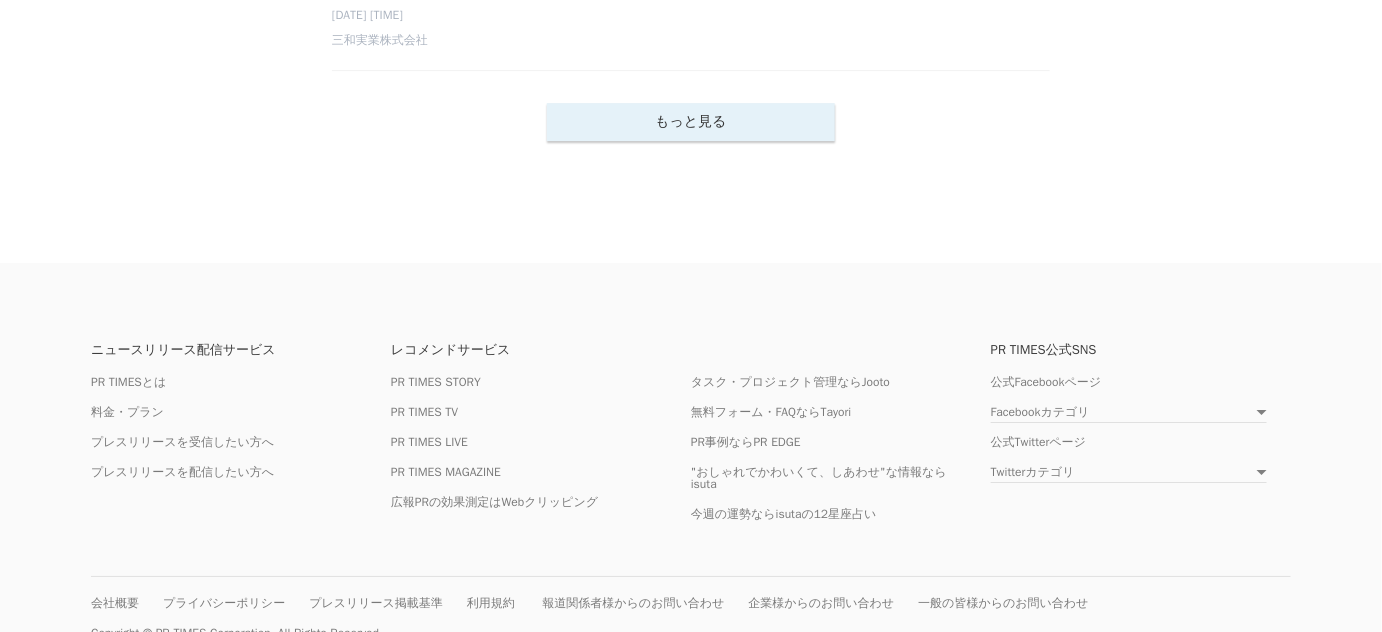 click on "もっと見る" at bounding box center [691, 122] 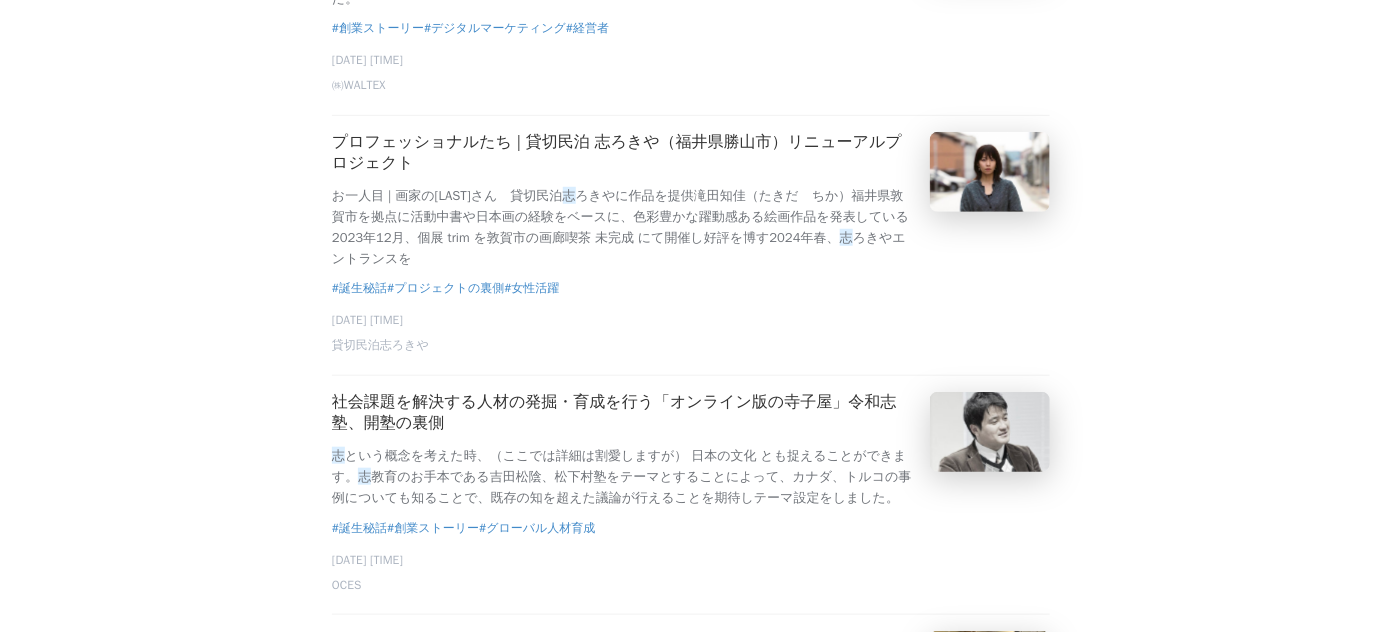 scroll, scrollTop: 0, scrollLeft: 0, axis: both 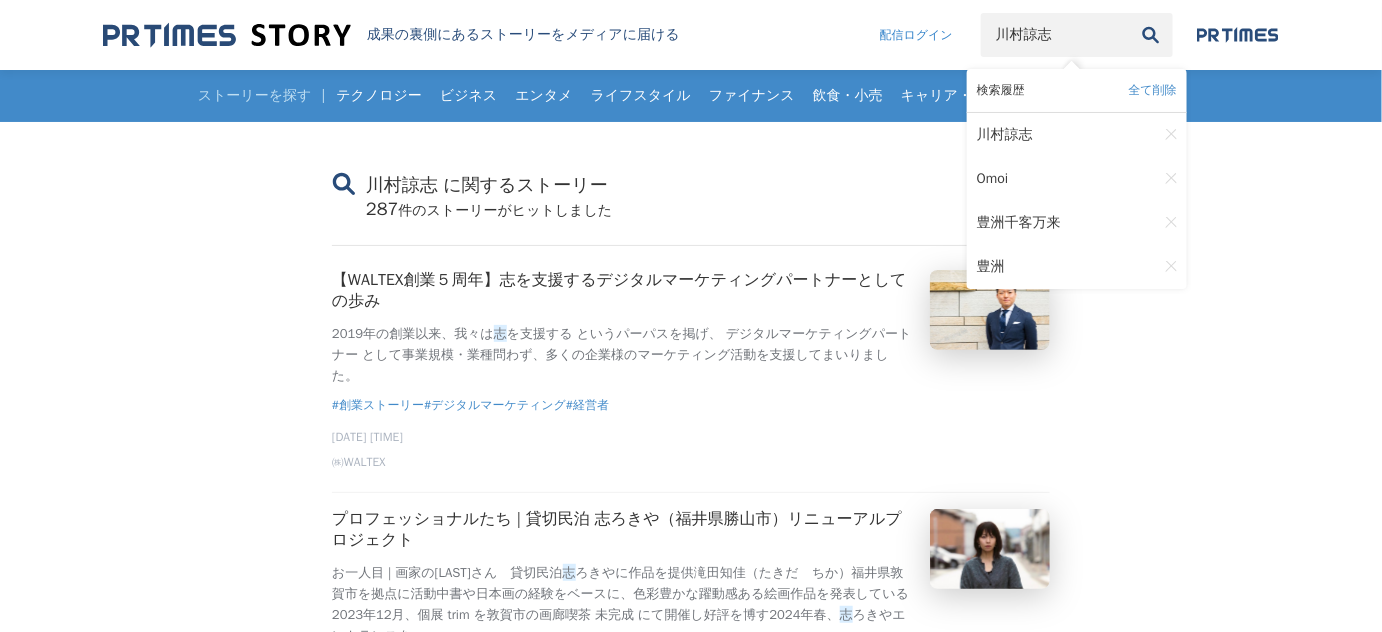 drag, startPoint x: 1022, startPoint y: 42, endPoint x: 866, endPoint y: 57, distance: 156.7195 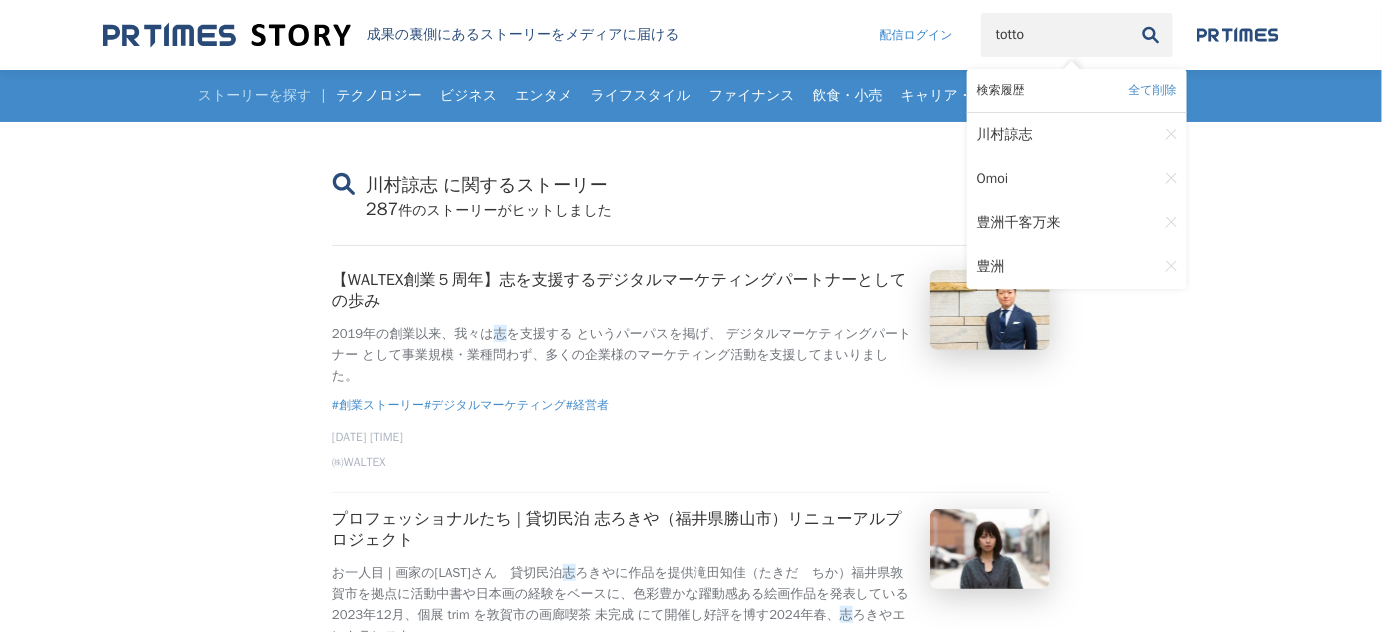 type on "totto" 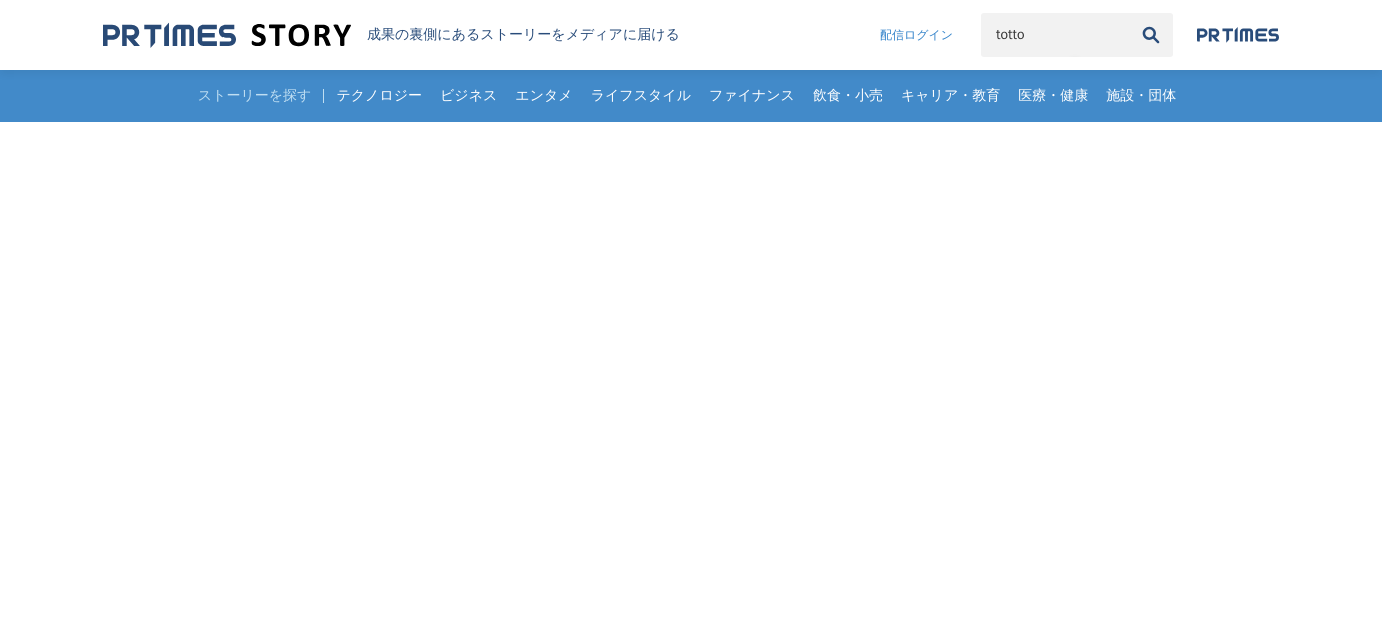 scroll, scrollTop: 0, scrollLeft: 0, axis: both 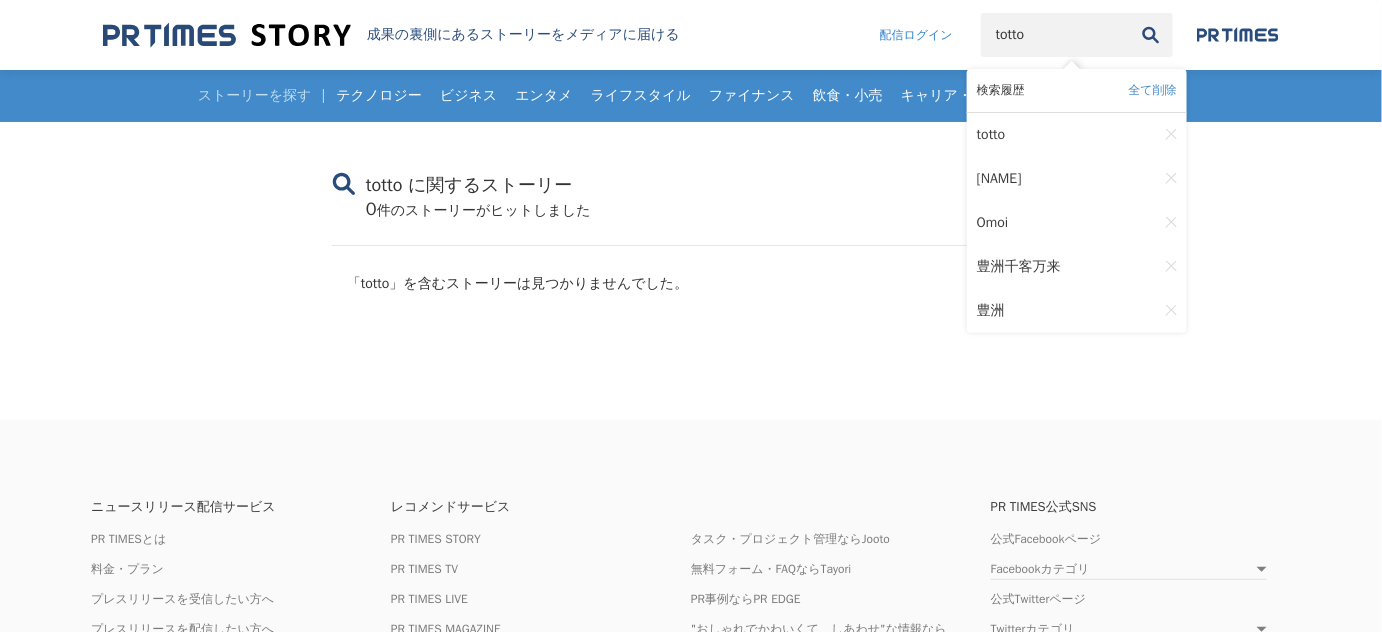 click on "totto" at bounding box center (1055, 35) 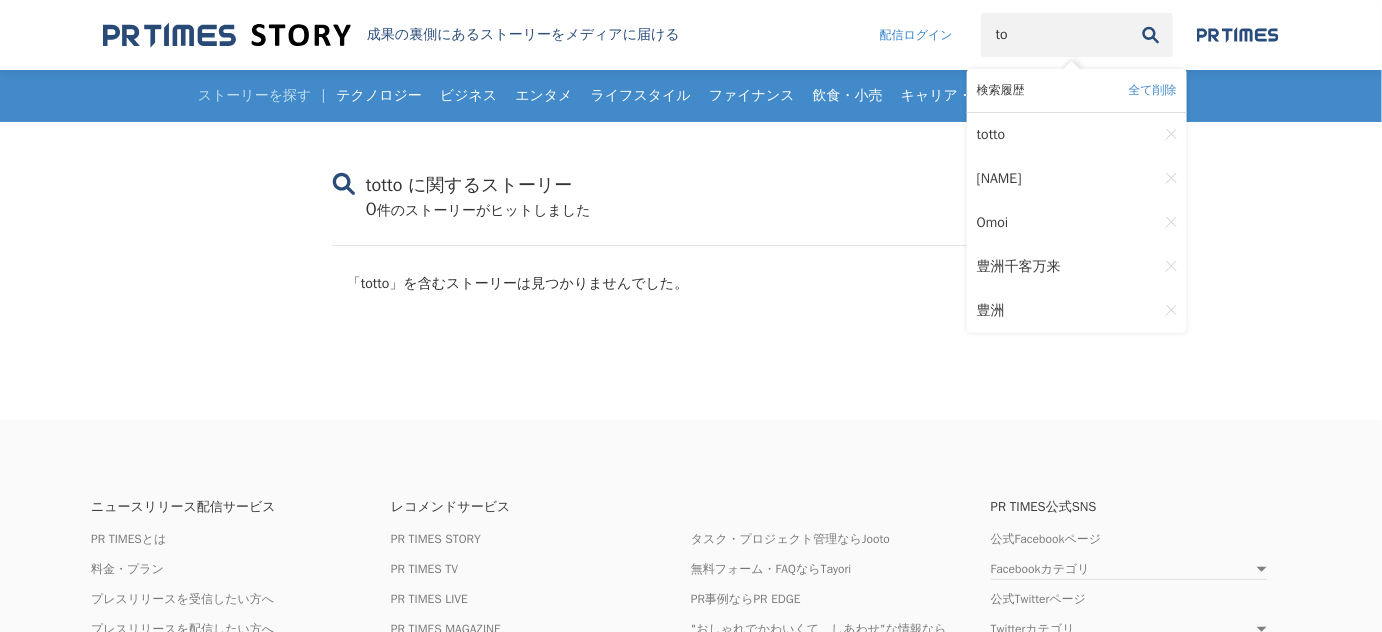 type on "t" 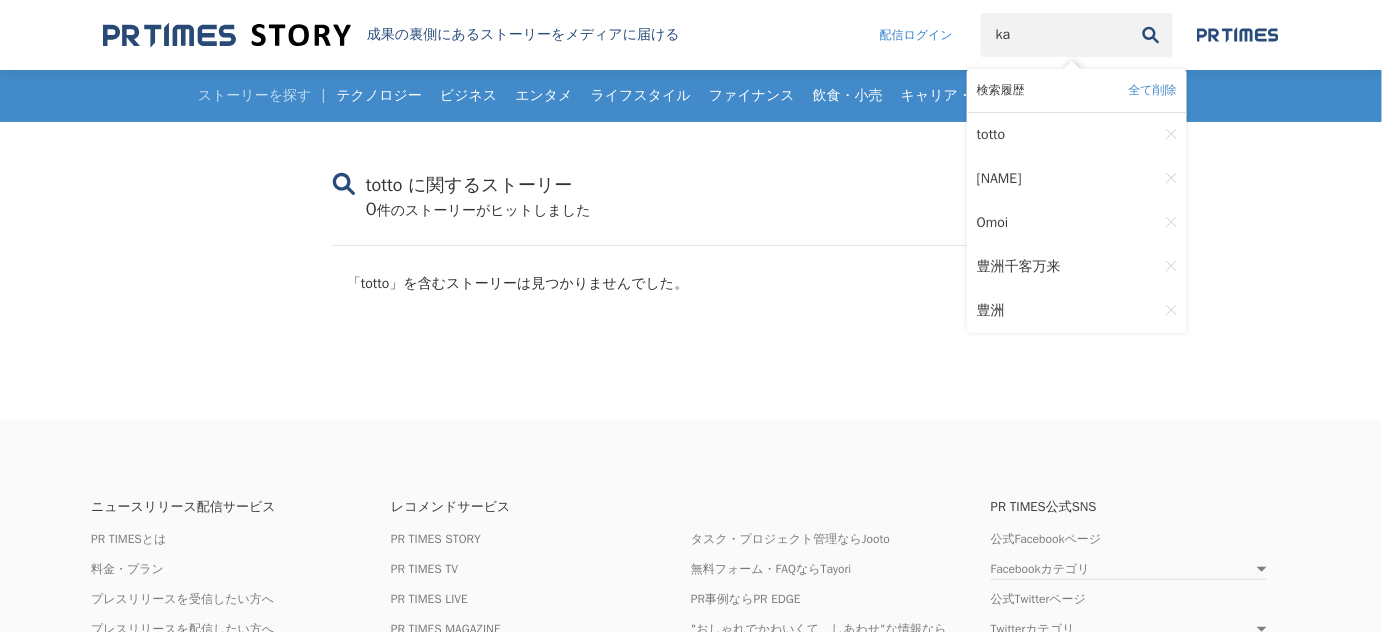 type on "k" 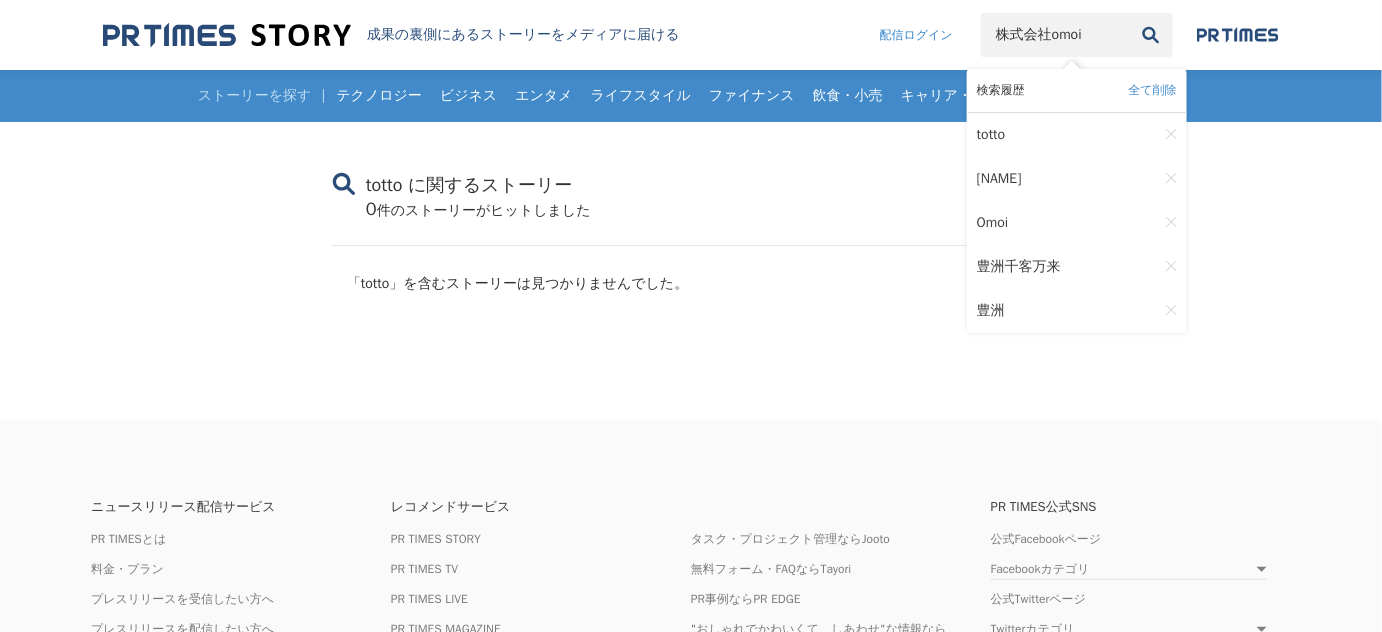 type on "株式会社omoi" 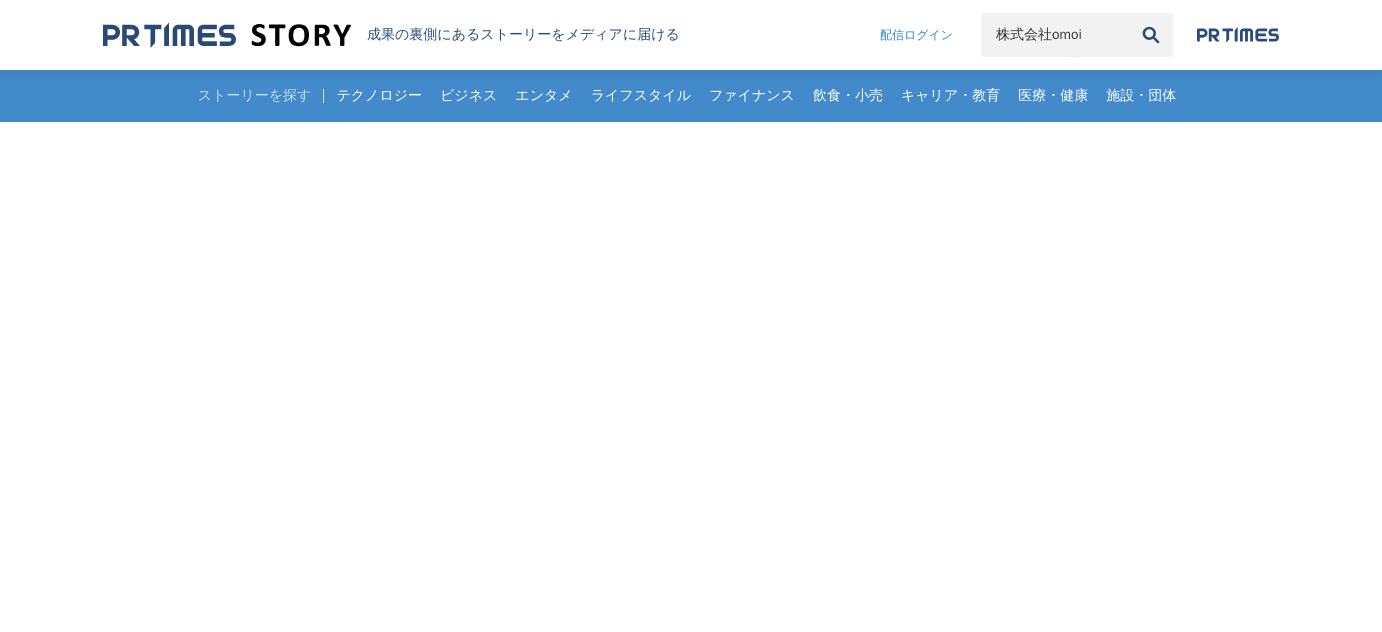 scroll, scrollTop: 0, scrollLeft: 0, axis: both 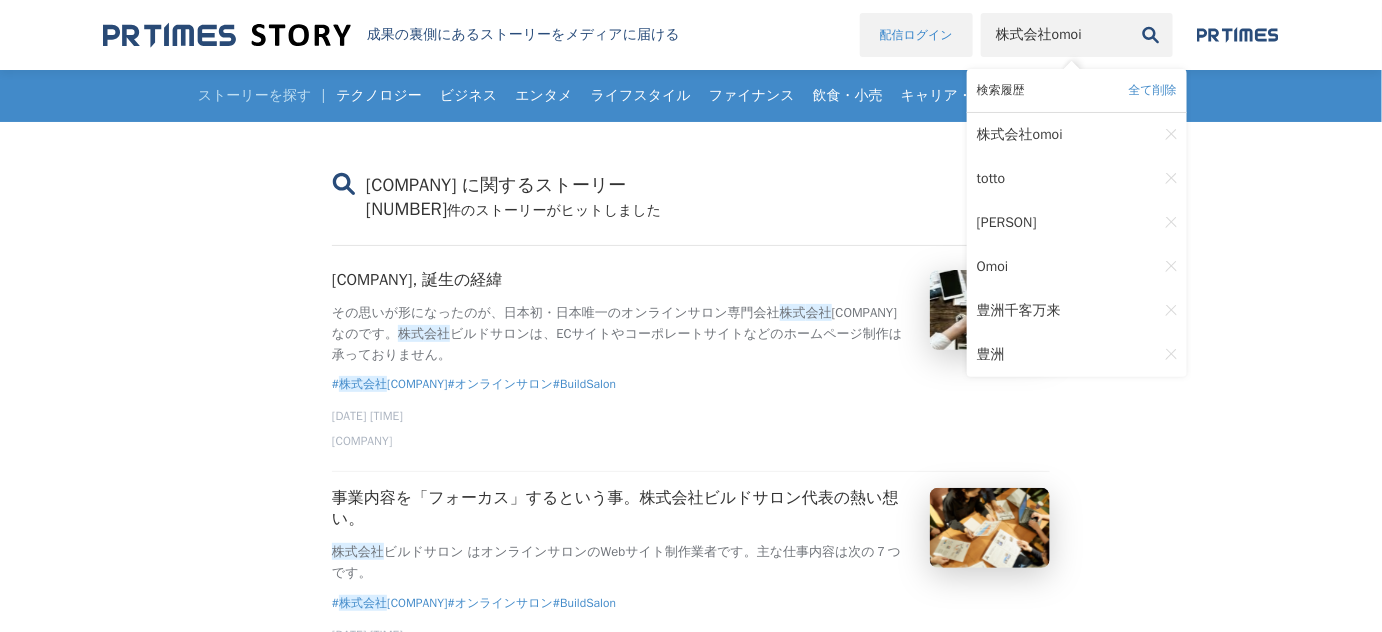 drag, startPoint x: 992, startPoint y: 33, endPoint x: 812, endPoint y: 28, distance: 180.06943 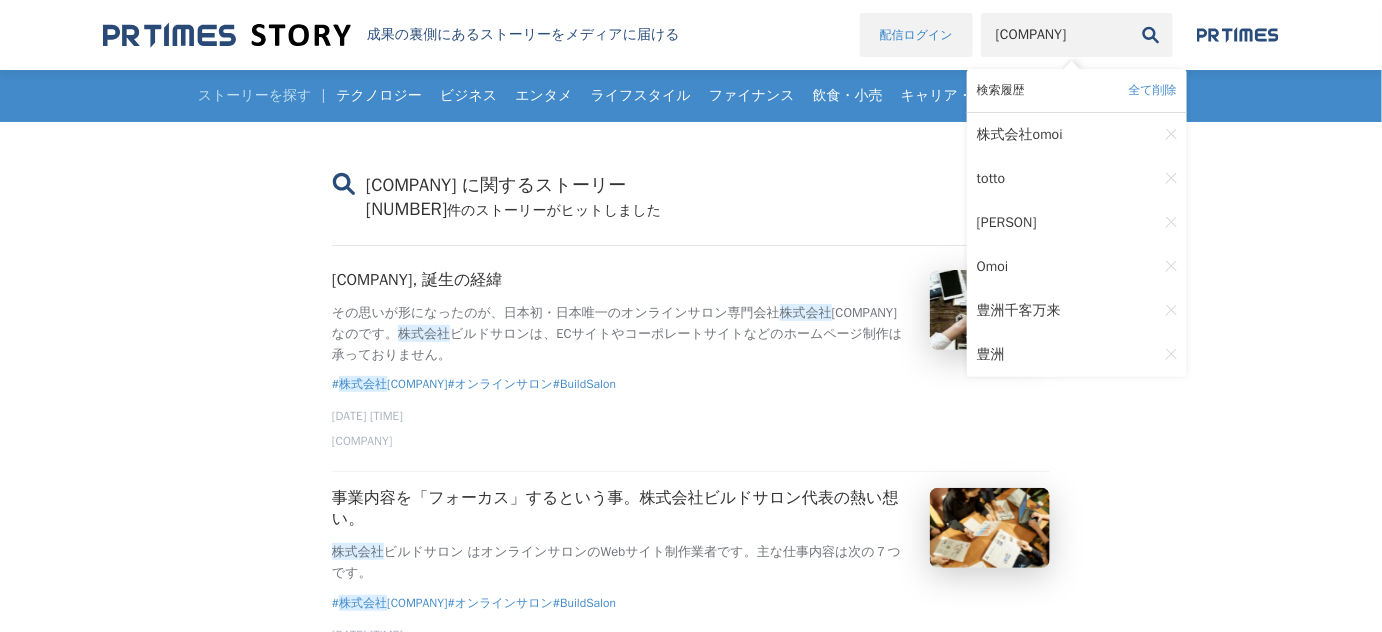 type on "omoi" 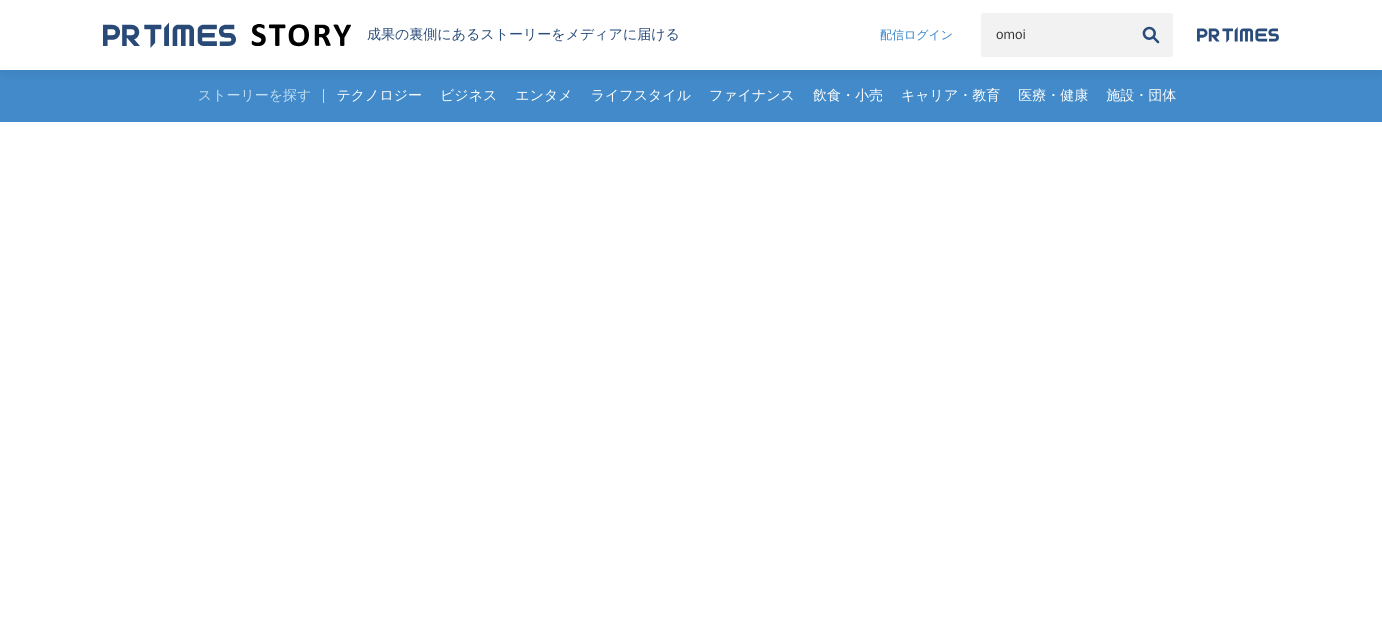scroll, scrollTop: 0, scrollLeft: 0, axis: both 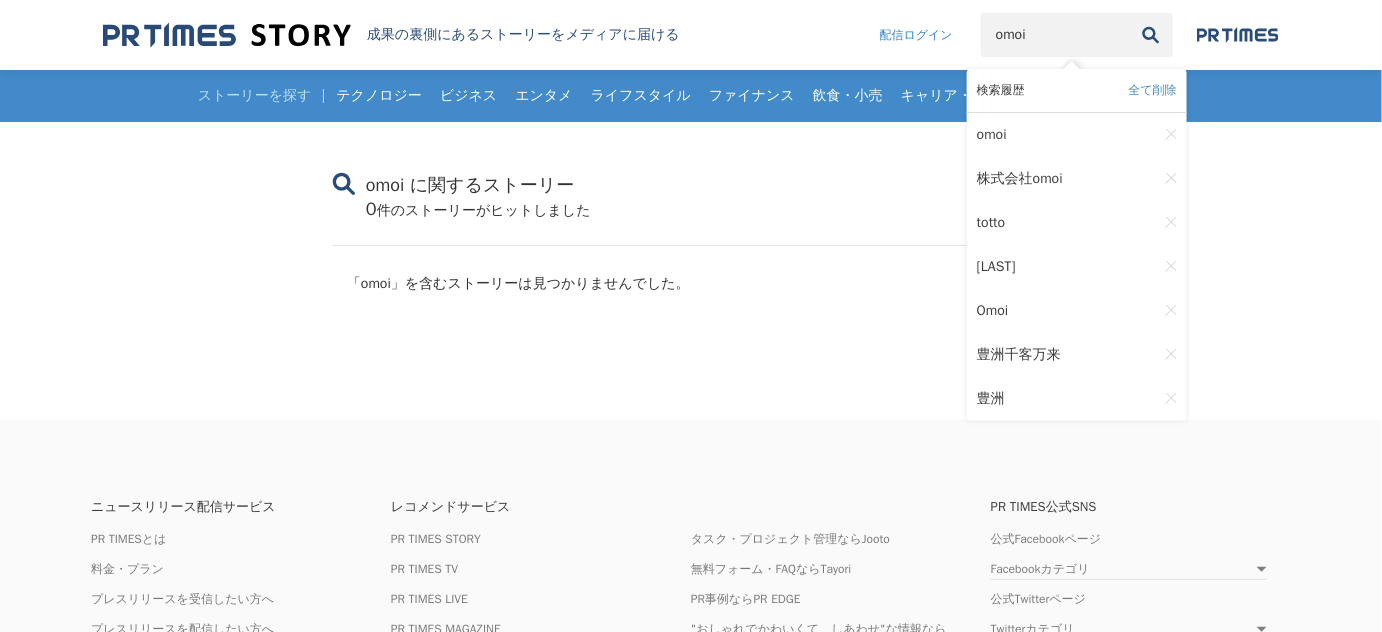 drag, startPoint x: 977, startPoint y: 52, endPoint x: 351, endPoint y: 156, distance: 634.5802 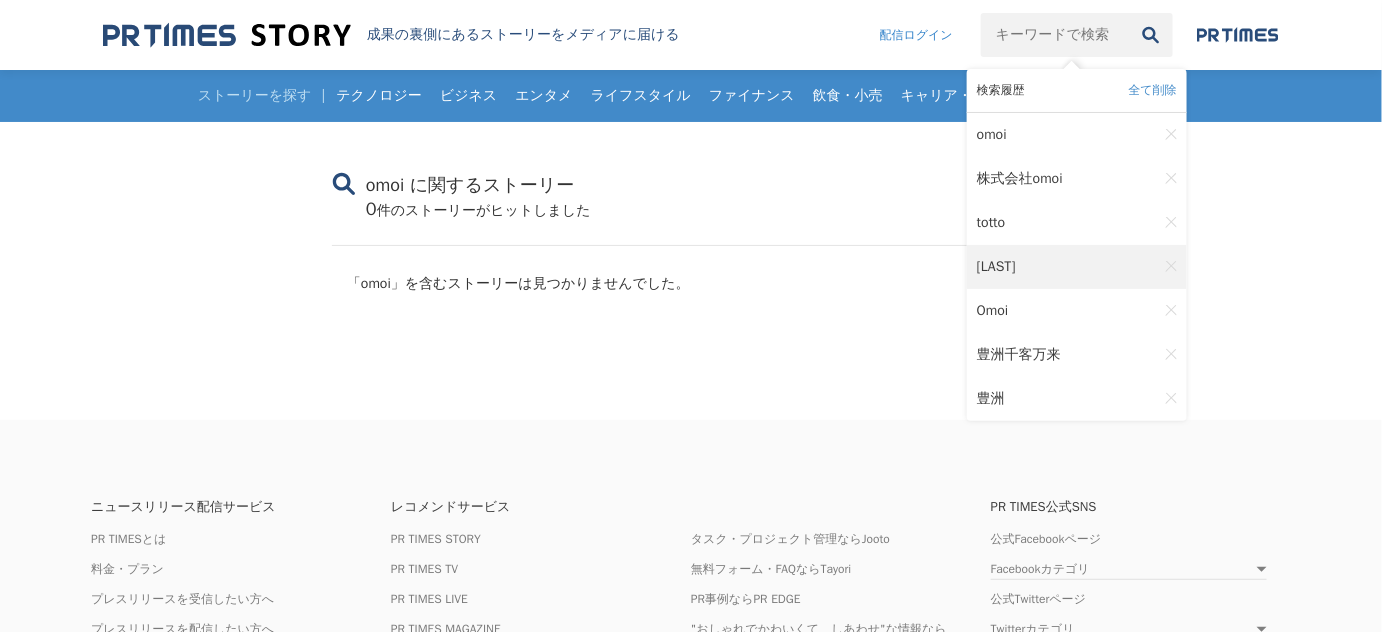 type 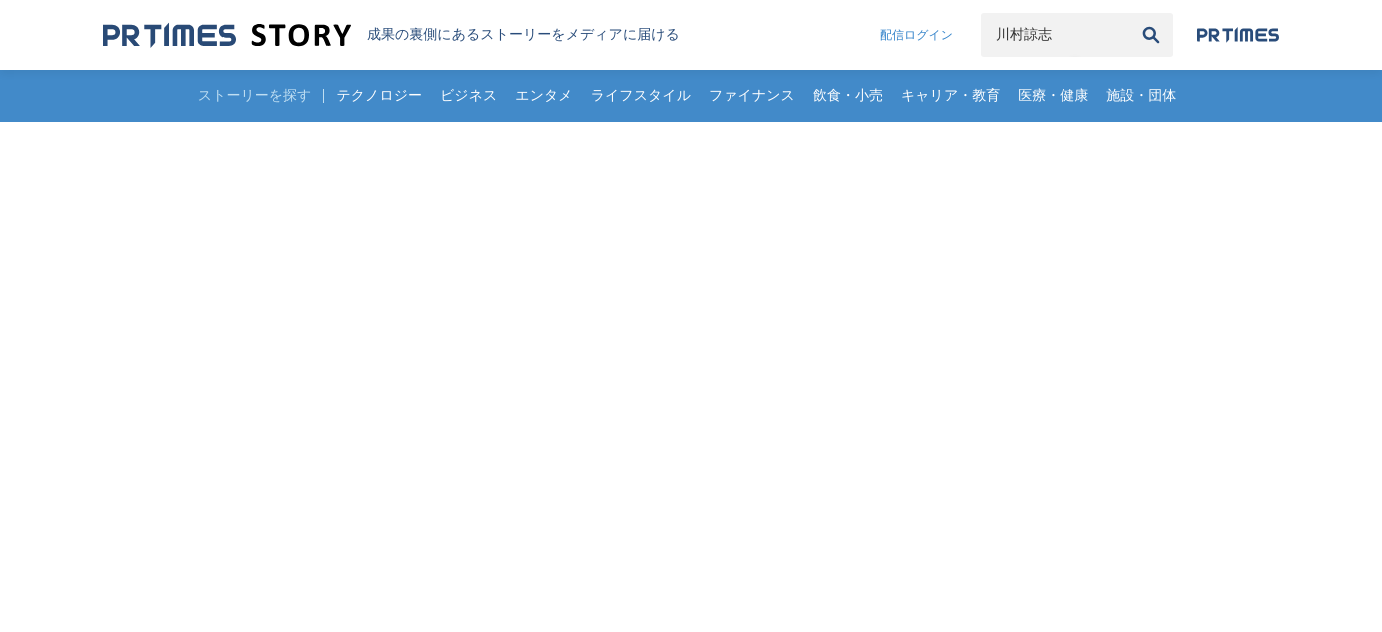 scroll, scrollTop: 0, scrollLeft: 0, axis: both 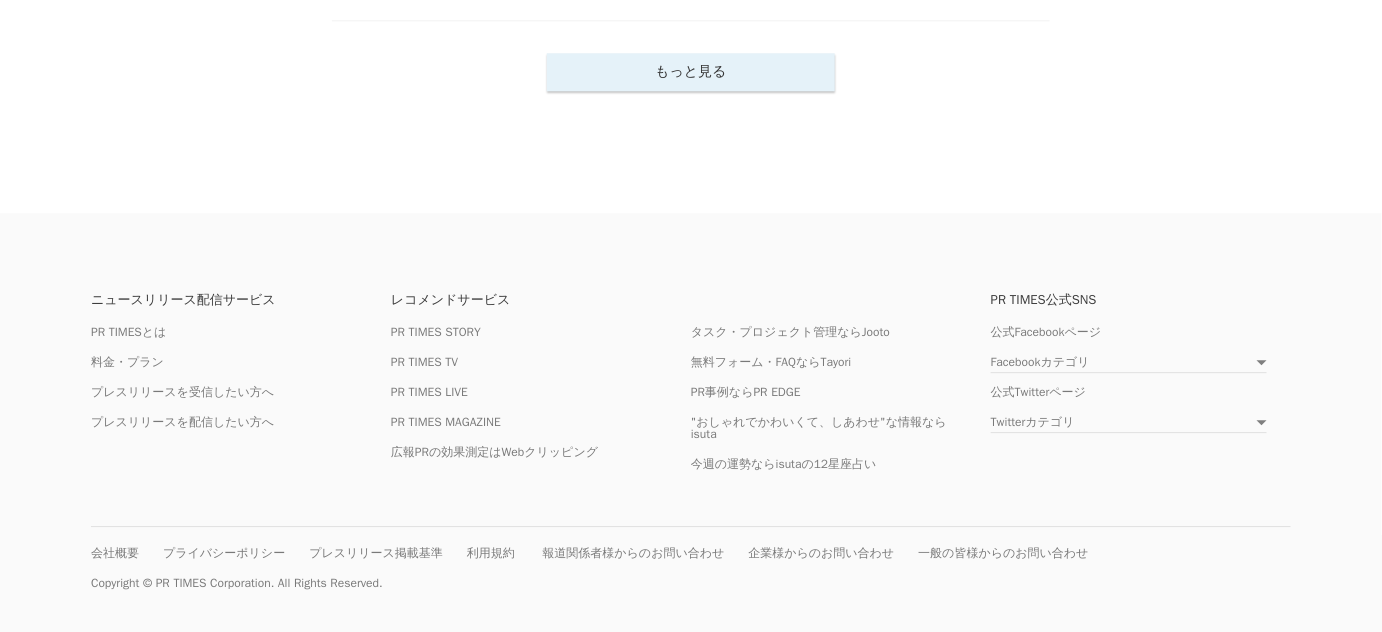 click on "もっと見る" at bounding box center (691, 72) 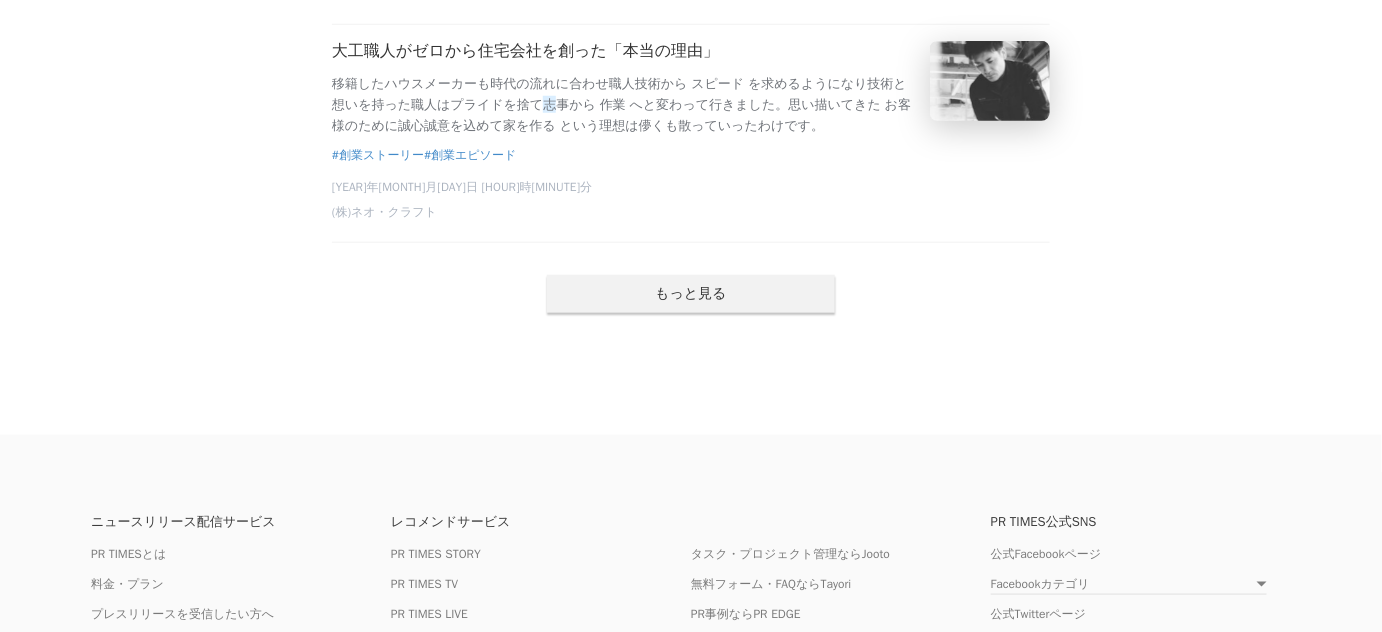 scroll, scrollTop: 8910, scrollLeft: 0, axis: vertical 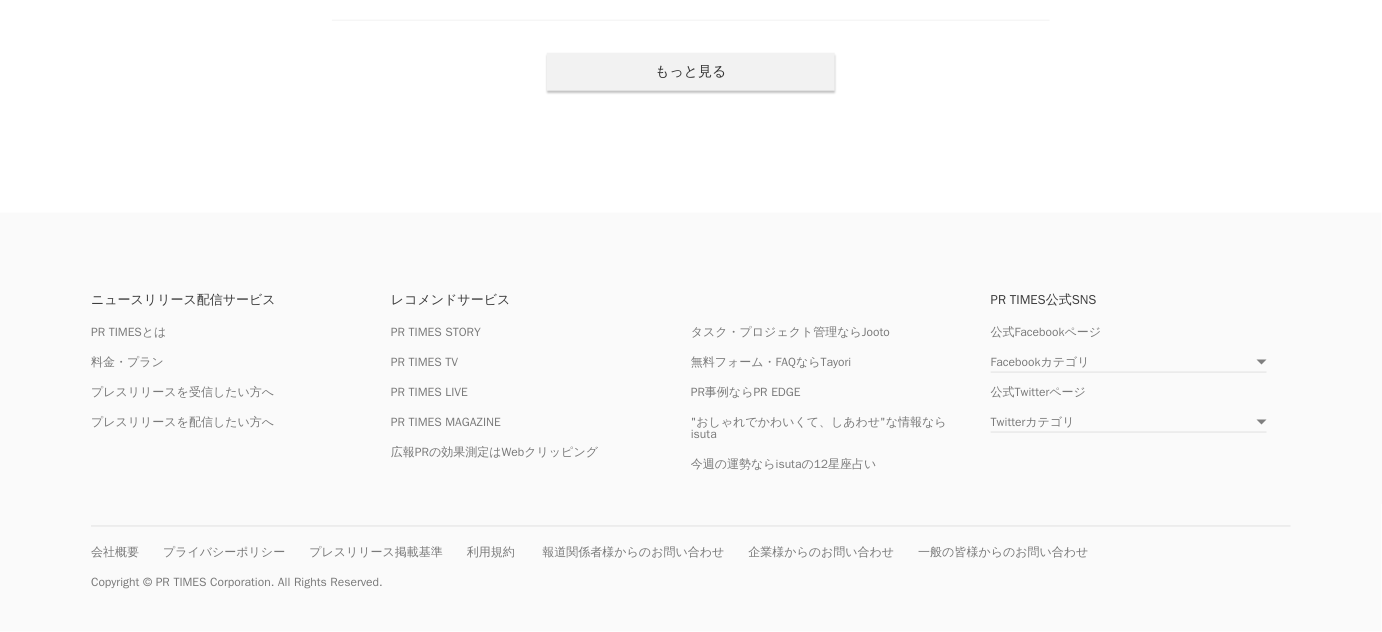 click on "川村諒志 に関するストーリー 287 件  のストーリーがヒットしました 【WALTEX創業５周年】志を支援するデジタルマーケティングパートナーとしての歩み 2019年の創業以来、我々は  志 を支援する というパーパスを掲げ、 デジタルマーケティングパートナー として事業規模・業種問わず、多くの企業様のマーケティング活動を支援してまいりました。 #創業ストーリー  #デジタルマーケティング  #経営者 2024年03月25日 10時02分 ㈱WALTEX プロフェッショナルたち | 貸切民泊 志ろきや（福井県勝山市）リニューアルプロジェクト お一人目 | 画家の滝田知佳さん　貸切民泊  志 志 ろきやエントランスを #誕生秘話  #プロジェクトの裏側  #女性活躍 2024年03月28日 18時21分 貸切民泊志ろきや 志 志 #誕生秘話  #創業ストーリー  #グローバル人材育成 OCES 川村" at bounding box center (691, -4028) 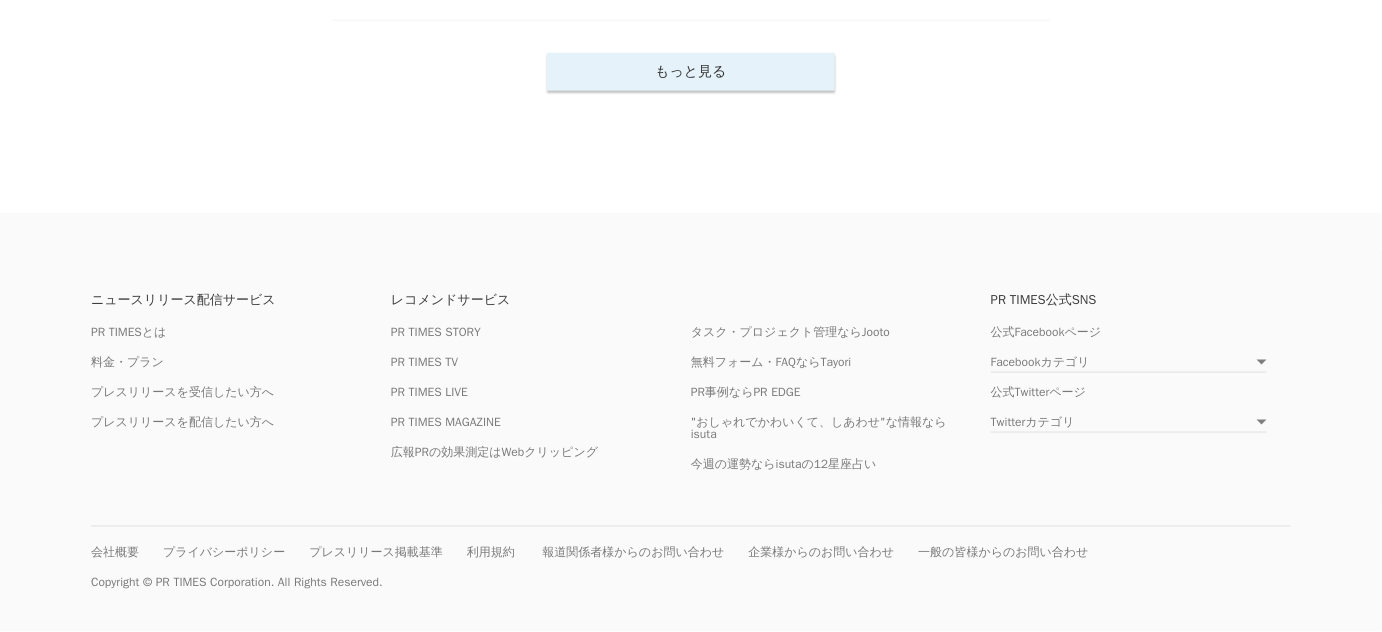 click on "もっと見る" at bounding box center [691, 72] 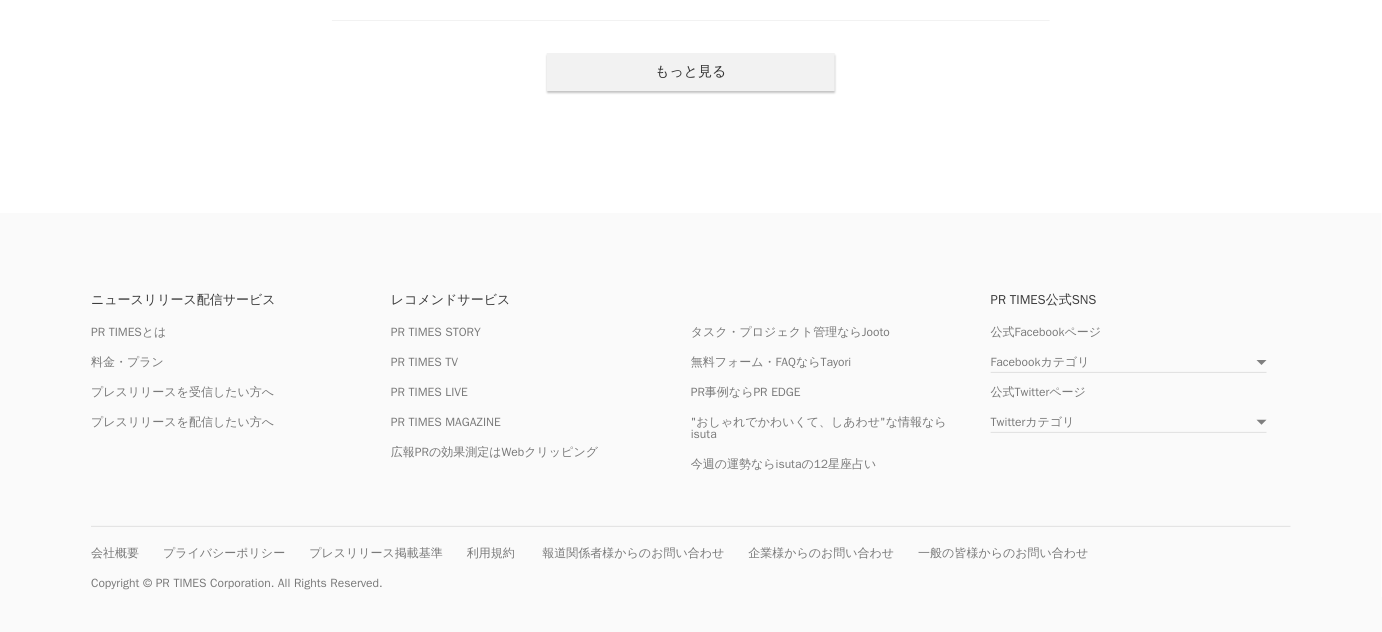 scroll, scrollTop: 13243, scrollLeft: 0, axis: vertical 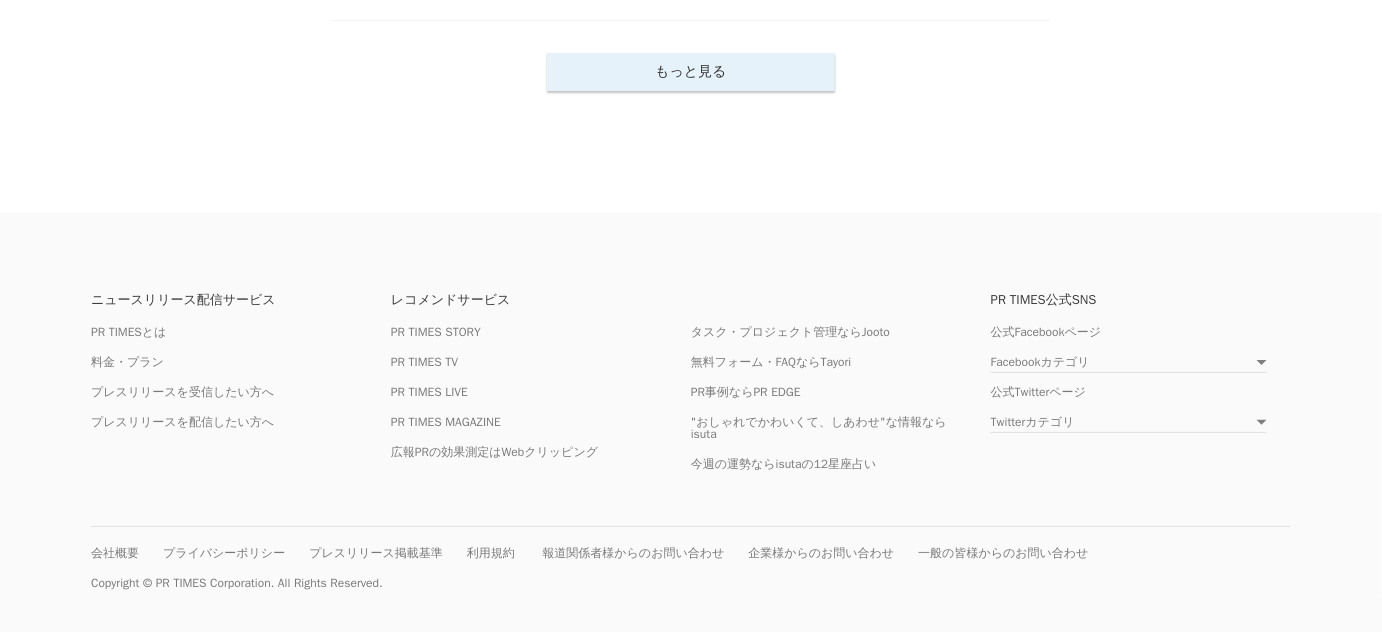 click on "もっと見る" at bounding box center [691, 72] 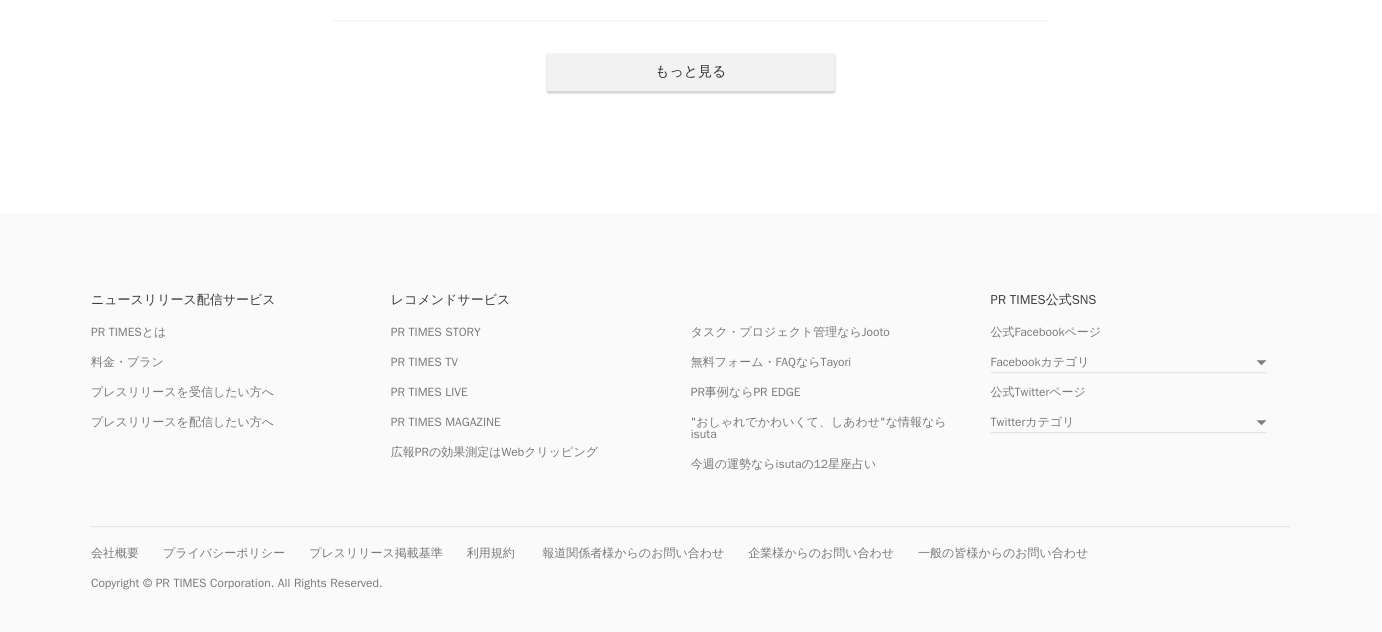 scroll, scrollTop: 17577, scrollLeft: 0, axis: vertical 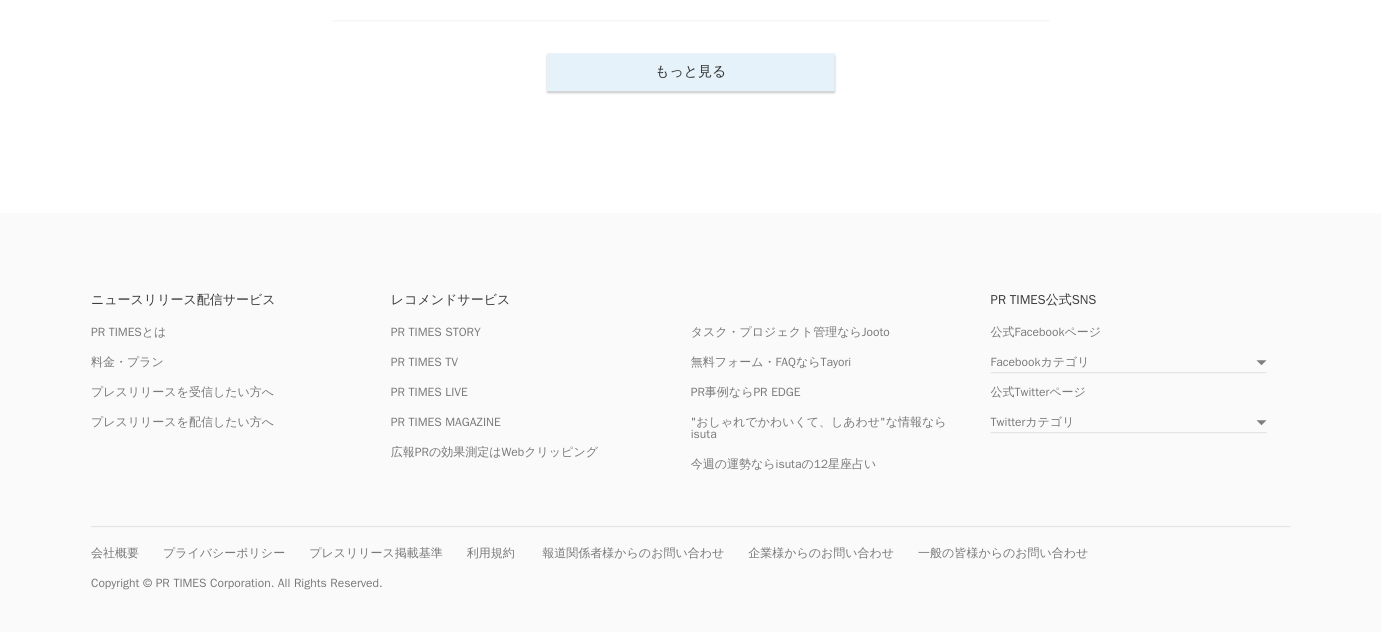 click on "もっと見る" at bounding box center (691, 72) 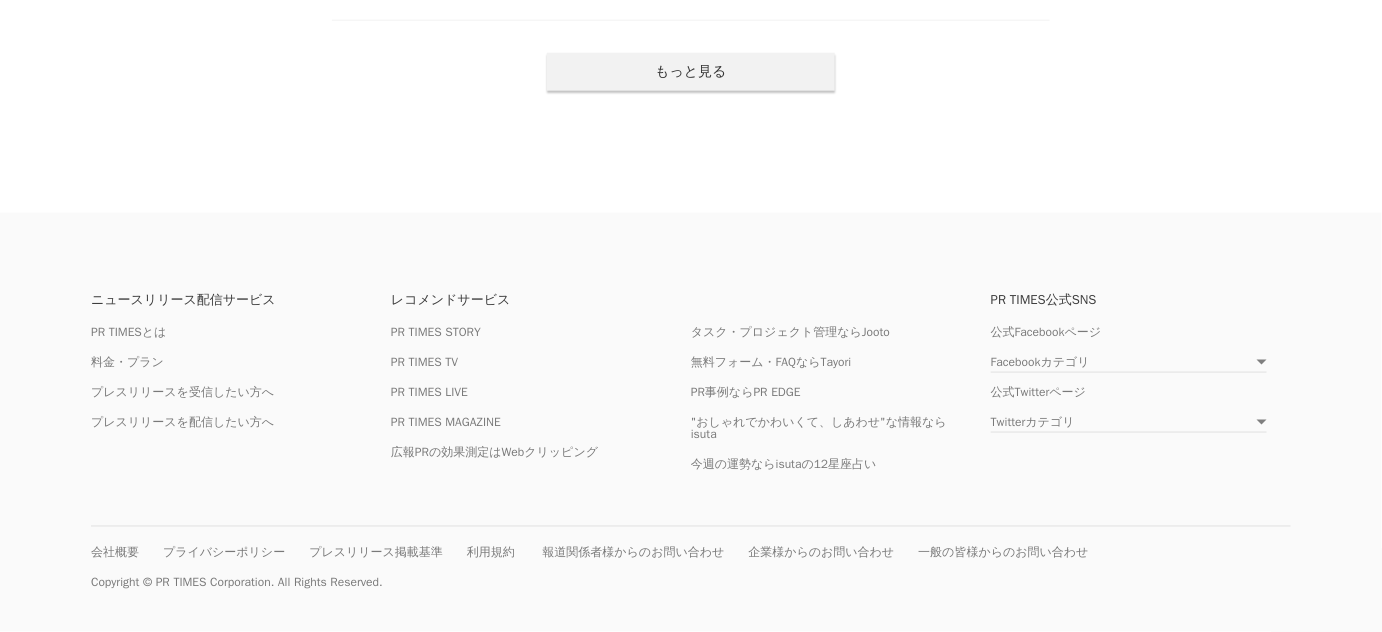 scroll, scrollTop: 22147, scrollLeft: 0, axis: vertical 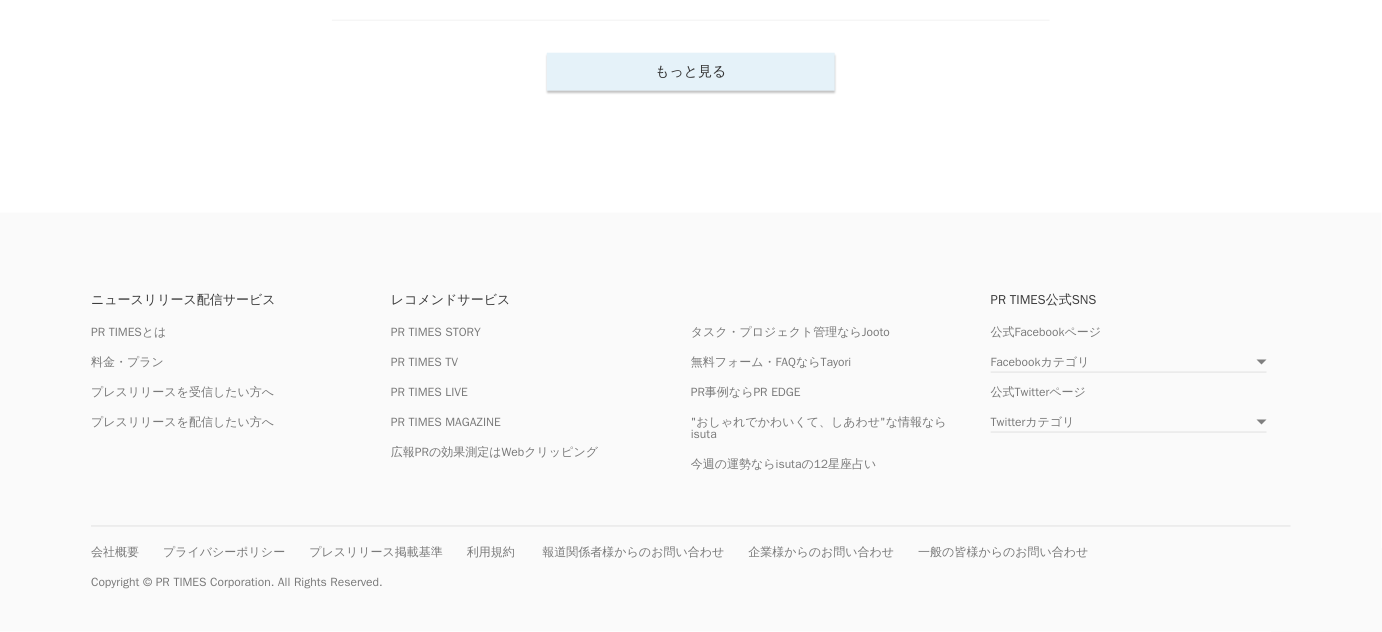 click on "もっと見る" at bounding box center [691, 72] 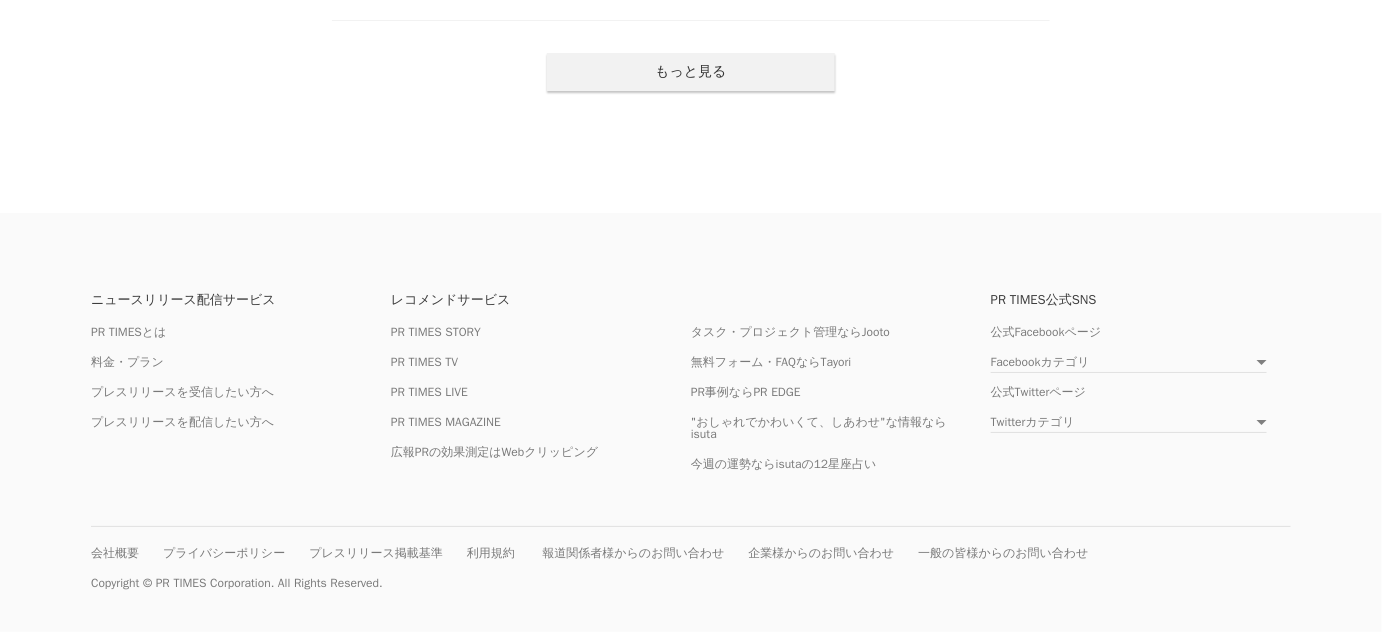 scroll, scrollTop: 26087, scrollLeft: 0, axis: vertical 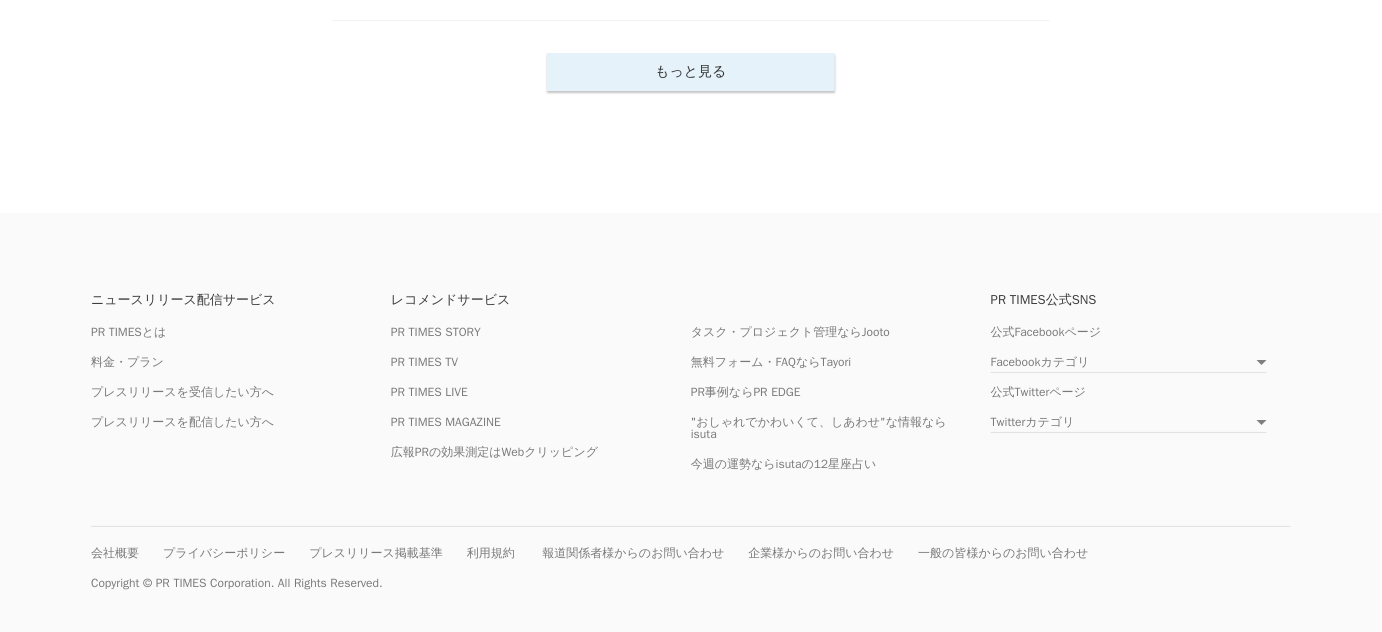 click on "もっと見る" at bounding box center [691, 72] 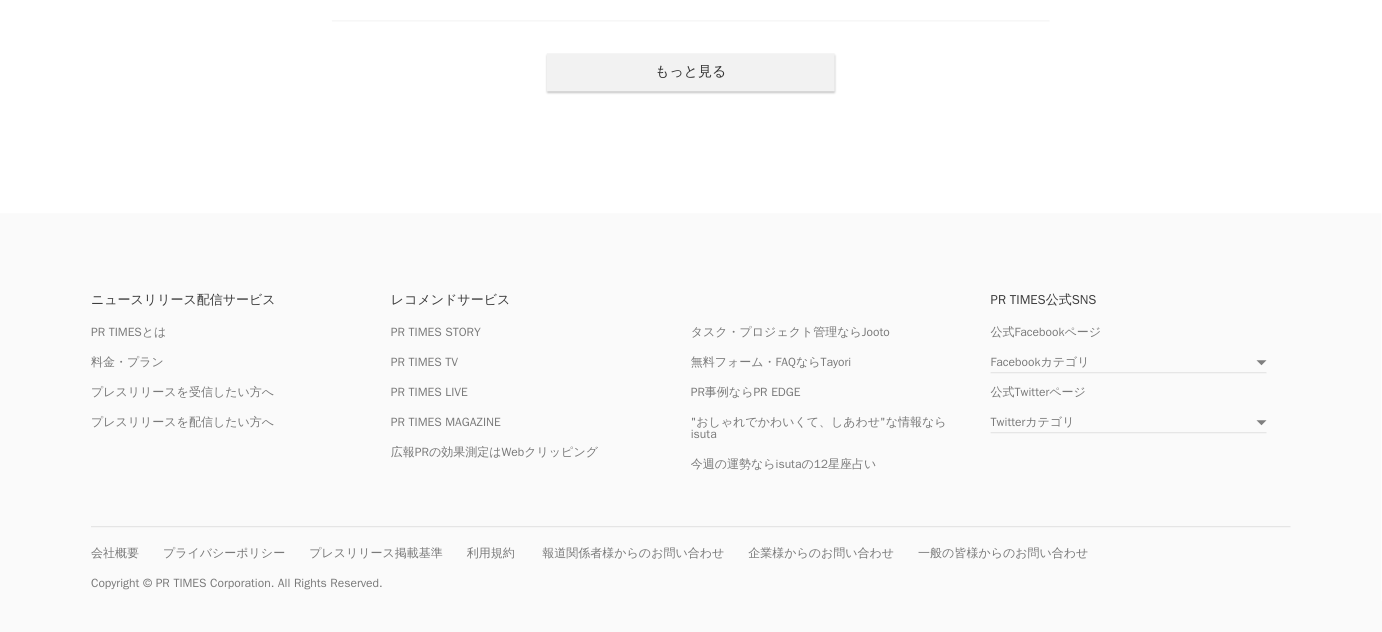 scroll, scrollTop: 30420, scrollLeft: 0, axis: vertical 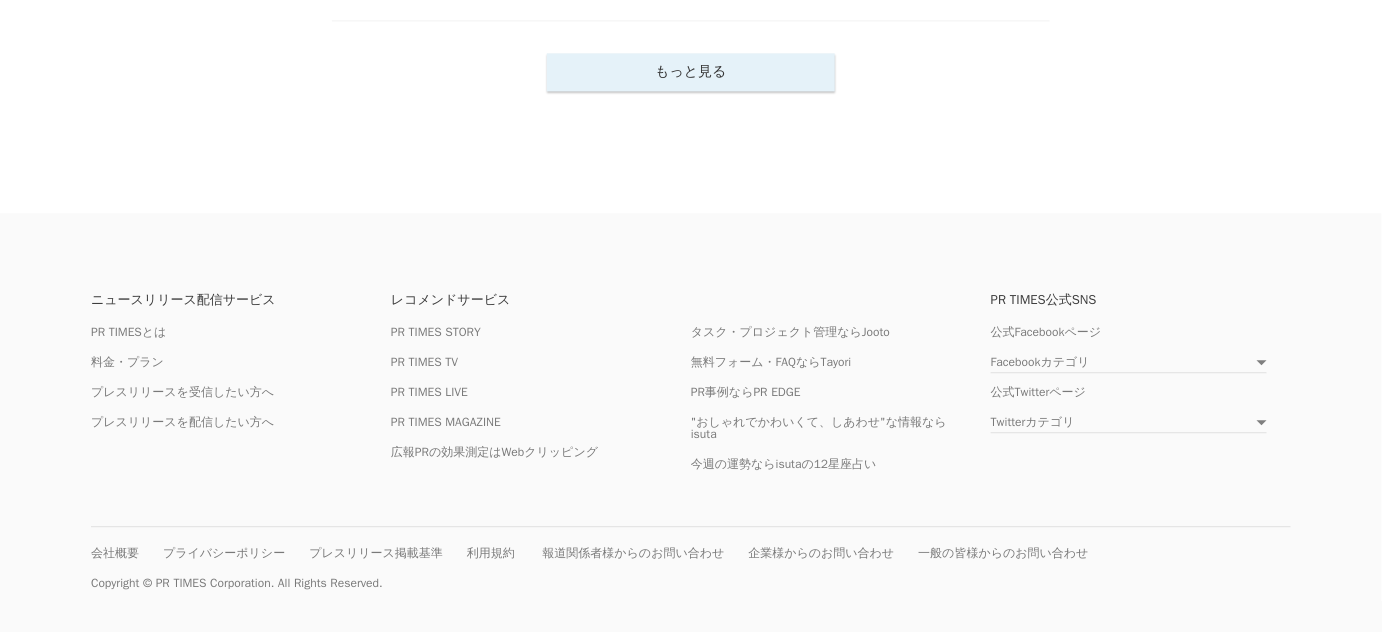 click on "もっと見る" at bounding box center [691, 72] 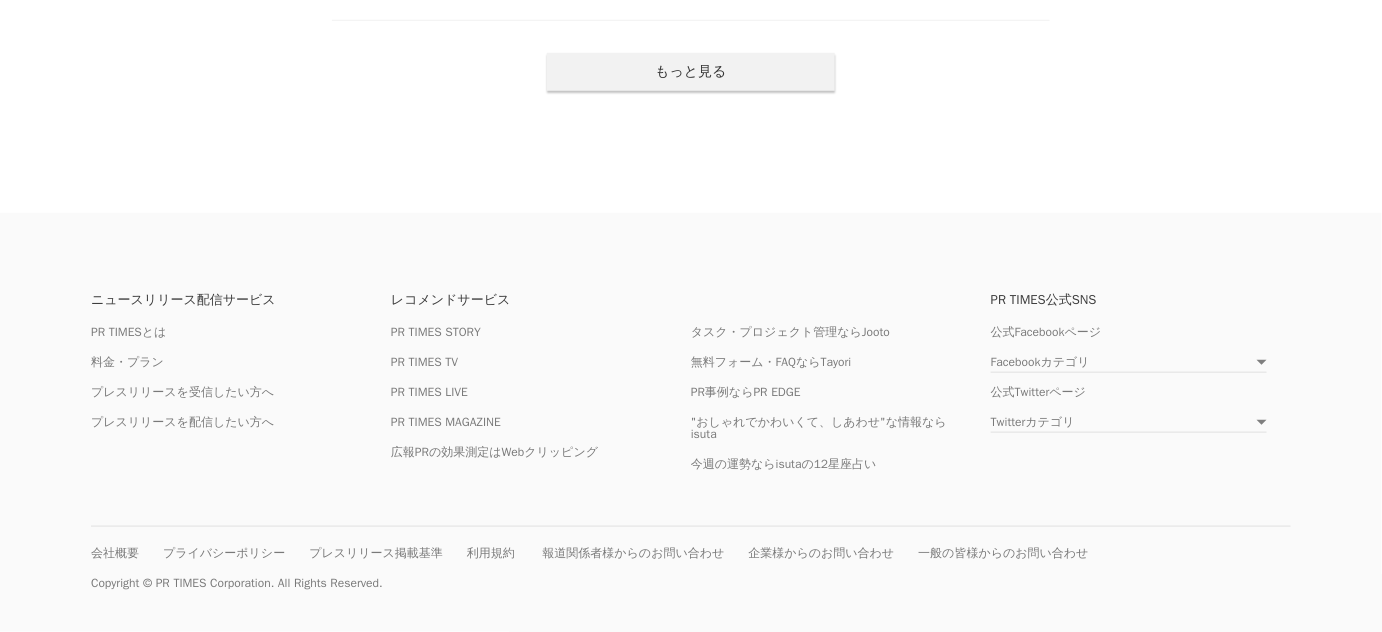 scroll, scrollTop: 34753, scrollLeft: 0, axis: vertical 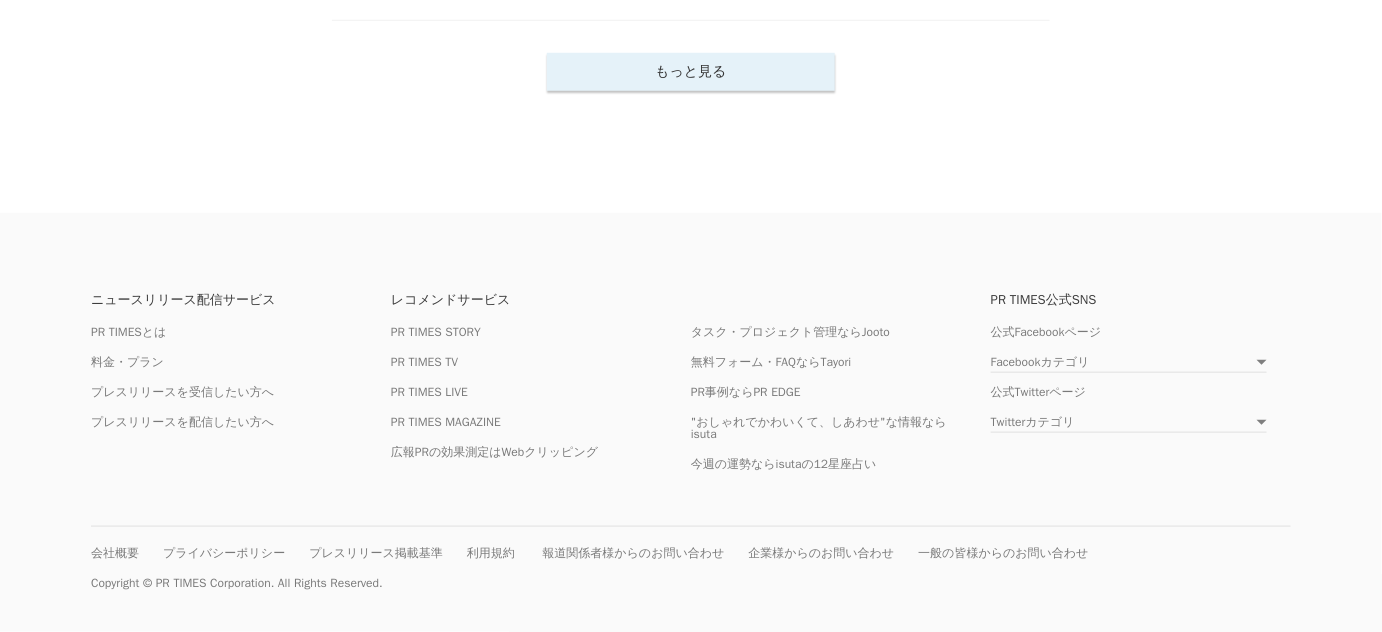 click on "もっと見る" at bounding box center (691, 72) 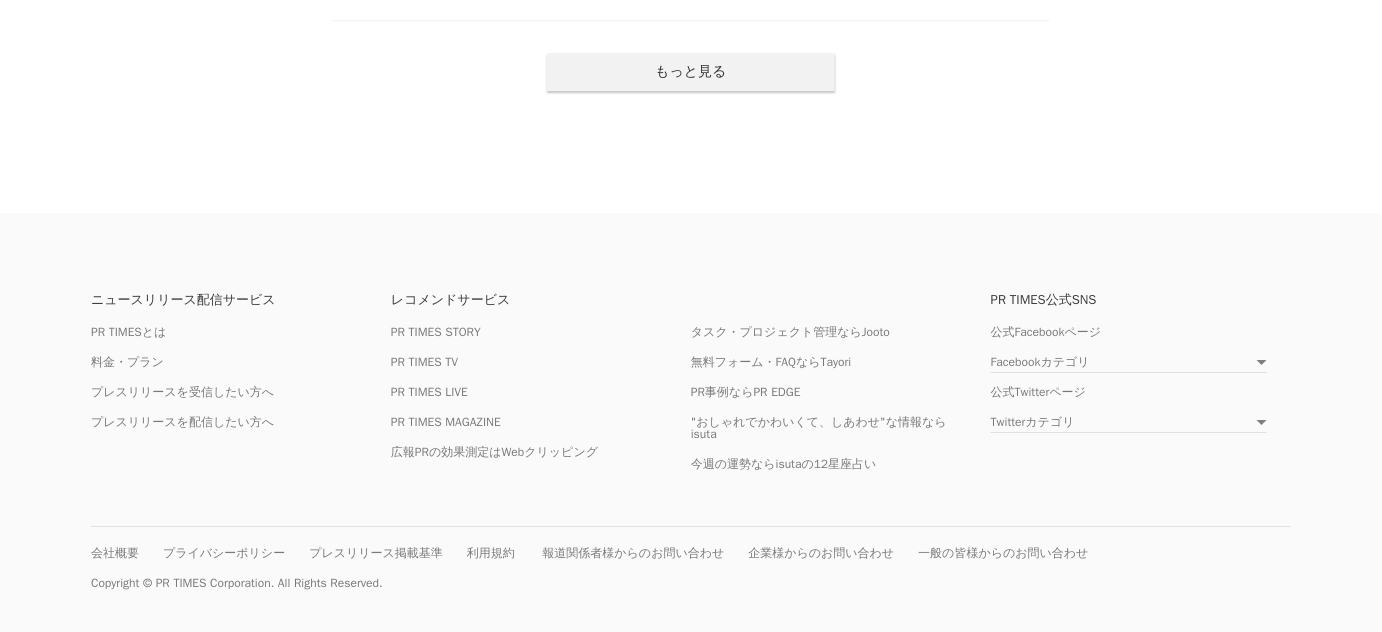 scroll, scrollTop: 39480, scrollLeft: 0, axis: vertical 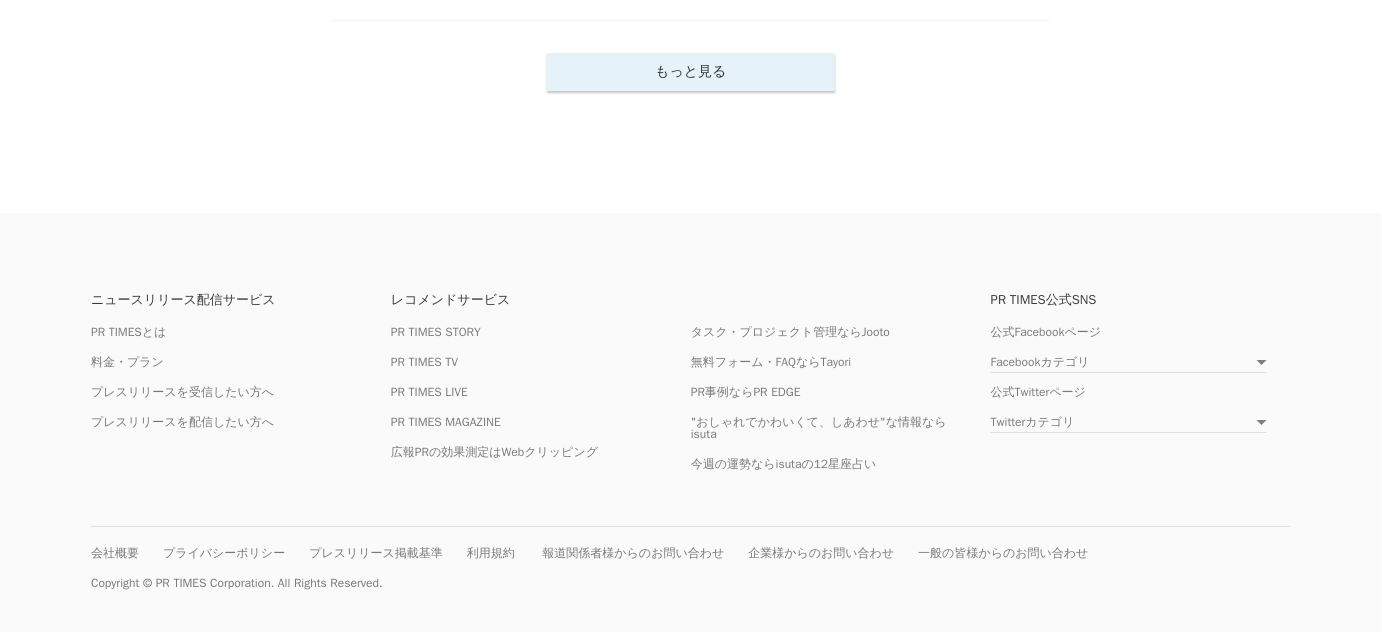 click on "もっと見る" at bounding box center [691, 72] 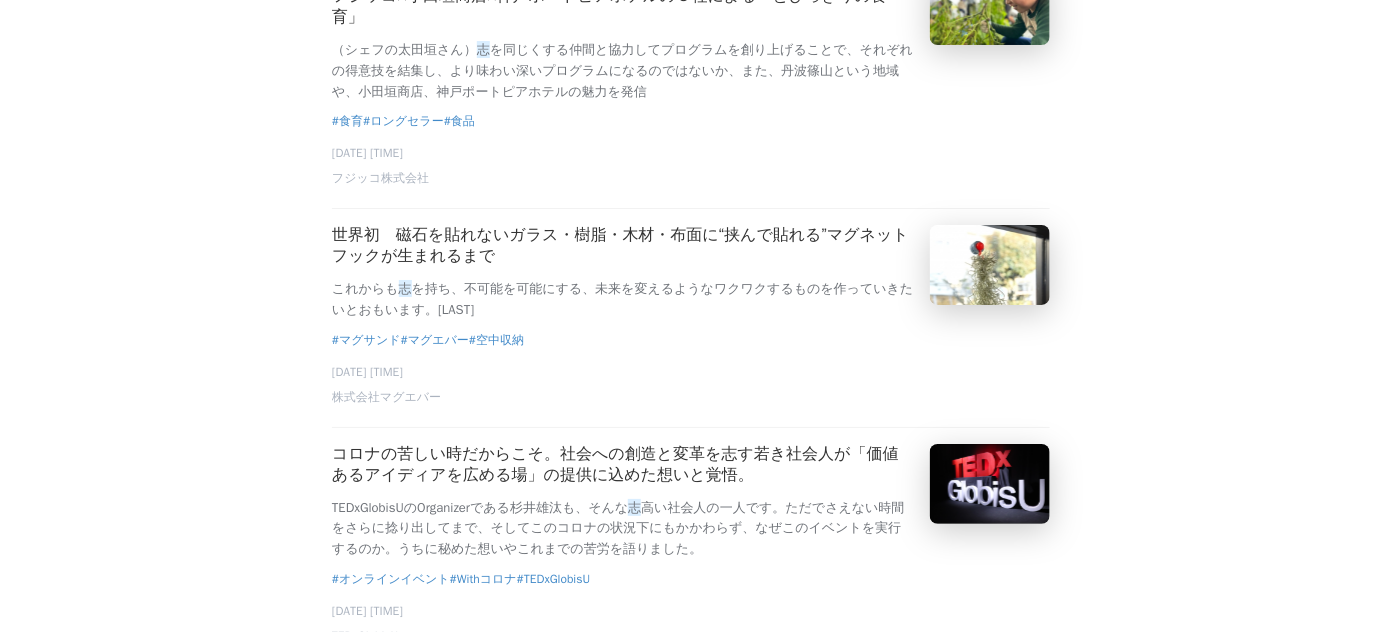 scroll, scrollTop: 35935, scrollLeft: 0, axis: vertical 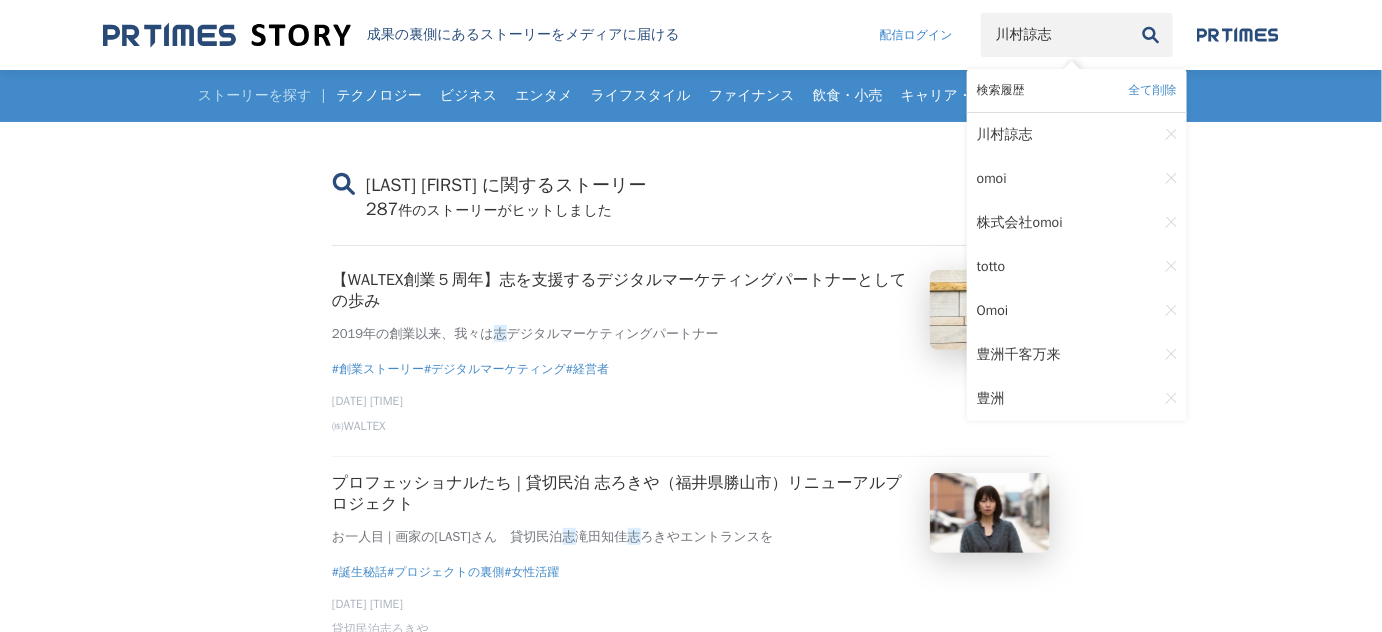 drag, startPoint x: 996, startPoint y: 25, endPoint x: 881, endPoint y: 64, distance: 121.433105 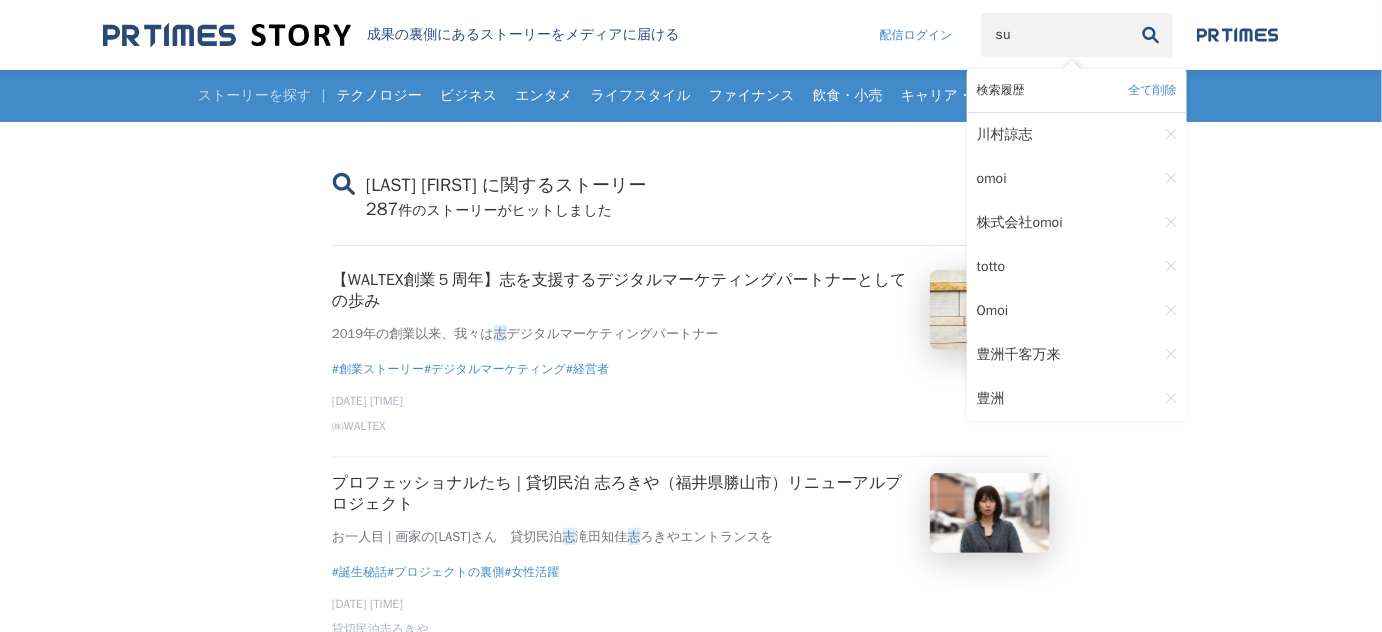 type on "s" 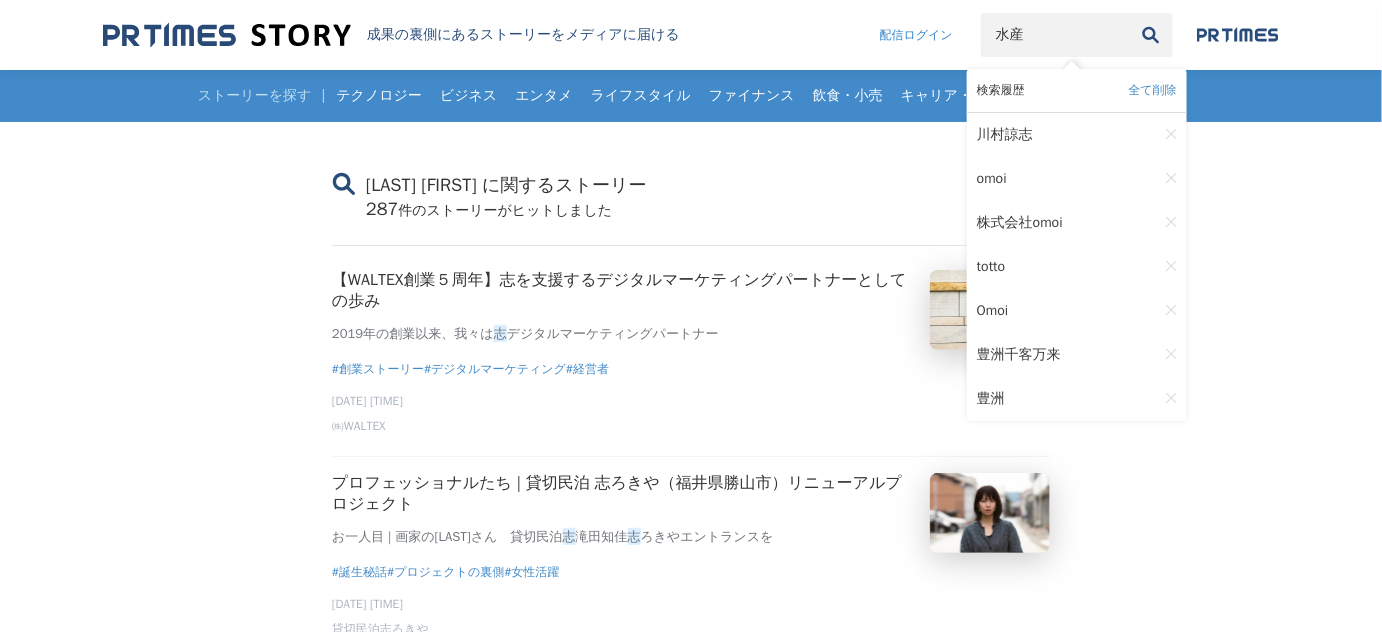 type on "水産" 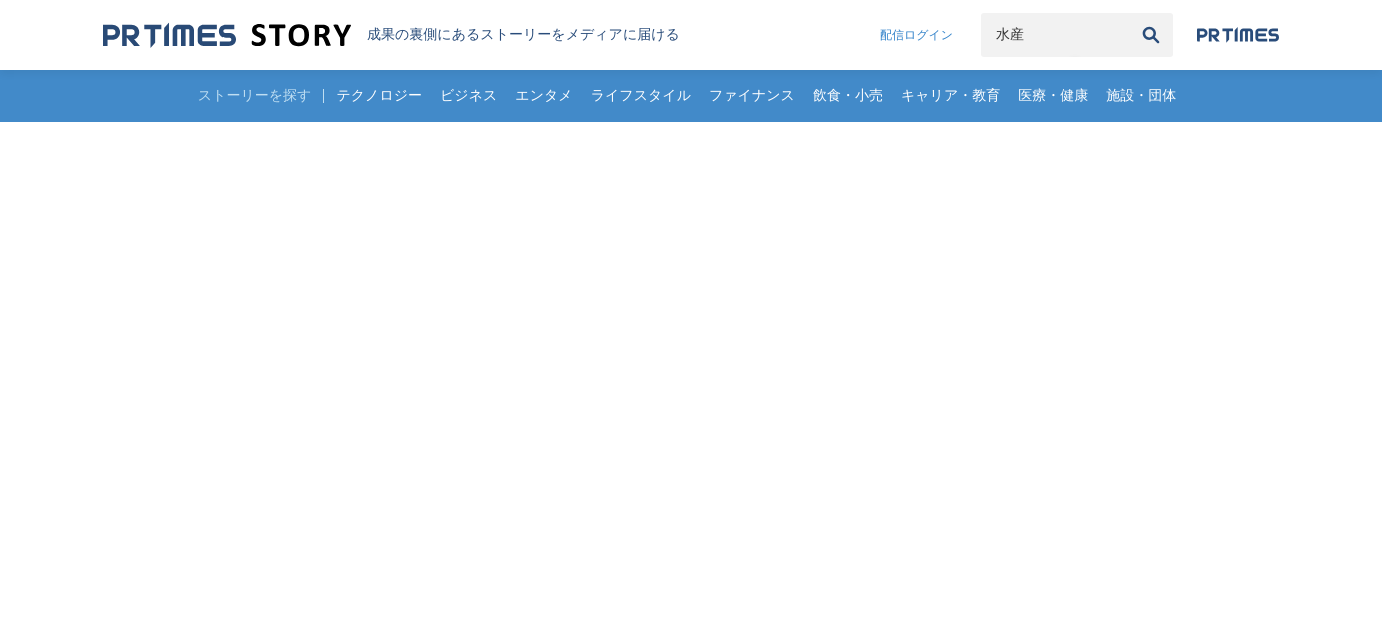 scroll, scrollTop: 0, scrollLeft: 0, axis: both 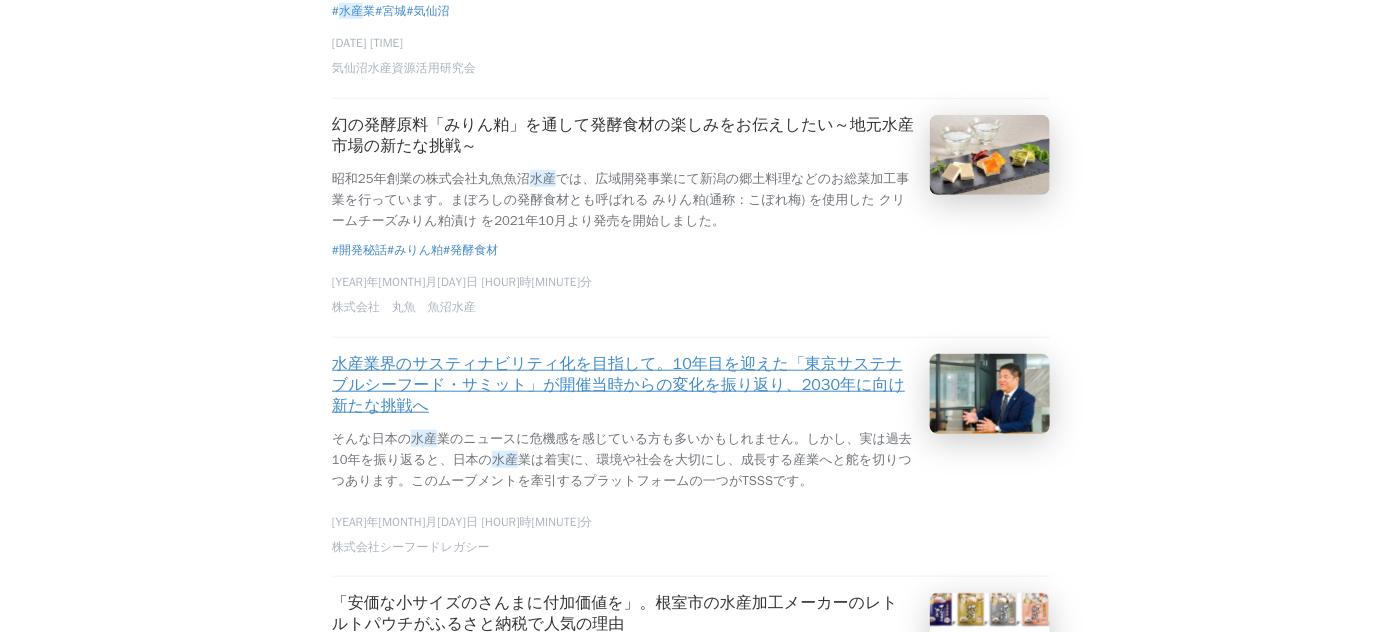 click on "水産業界のサスティナビリティ化を目指して。10年目を迎えた「東京サステナブルシーフード・サミット」が開催当時からの変化を振り返り、2030年に向け新たな挑戦へ" at bounding box center (623, 385) 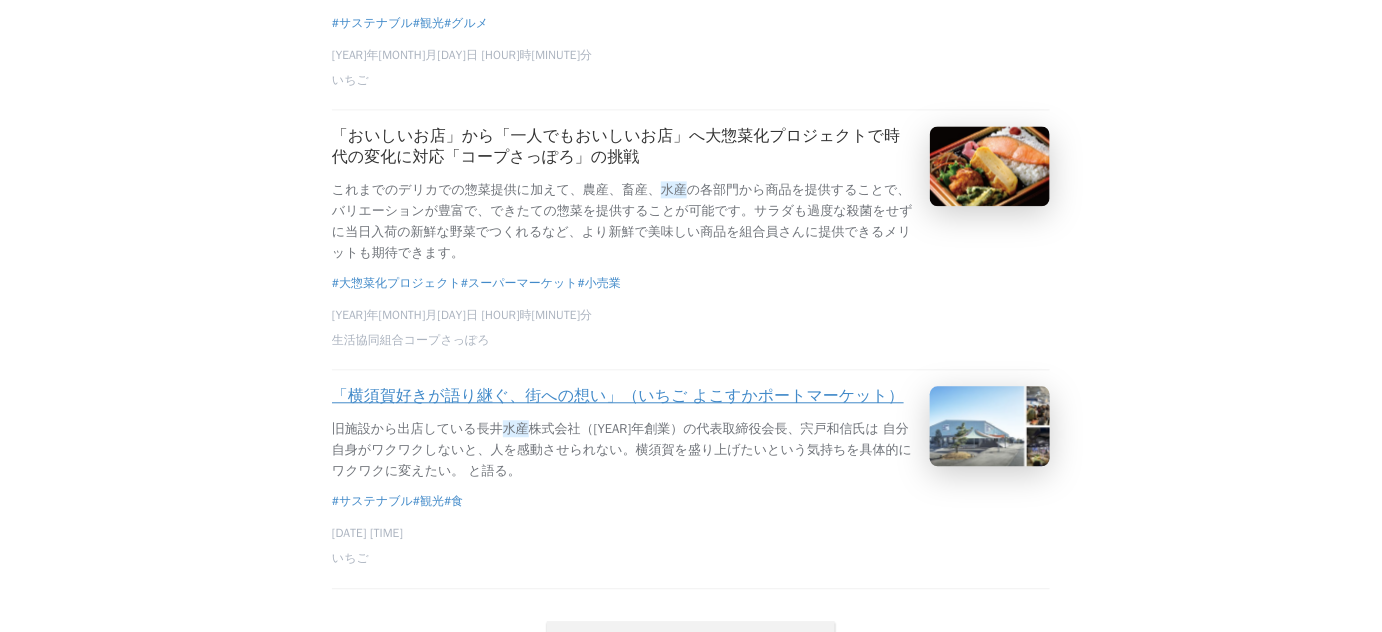 scroll, scrollTop: 4333, scrollLeft: 0, axis: vertical 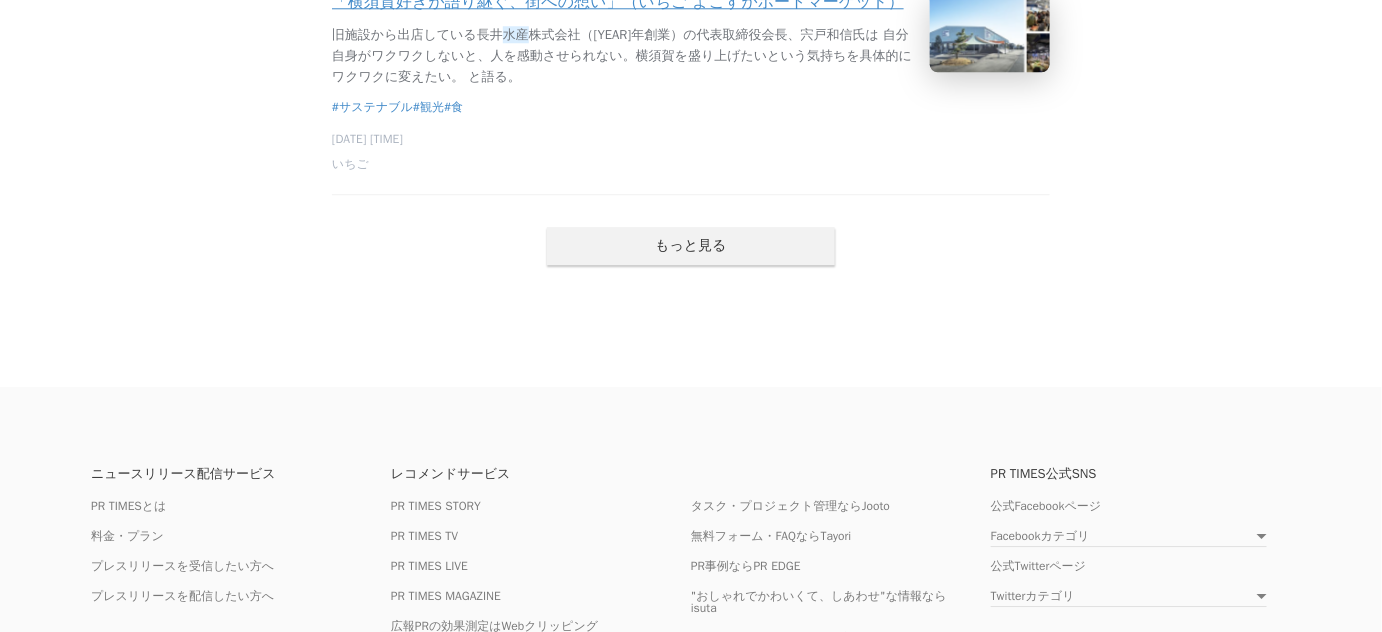 click on "もっと見る" at bounding box center (691, 246) 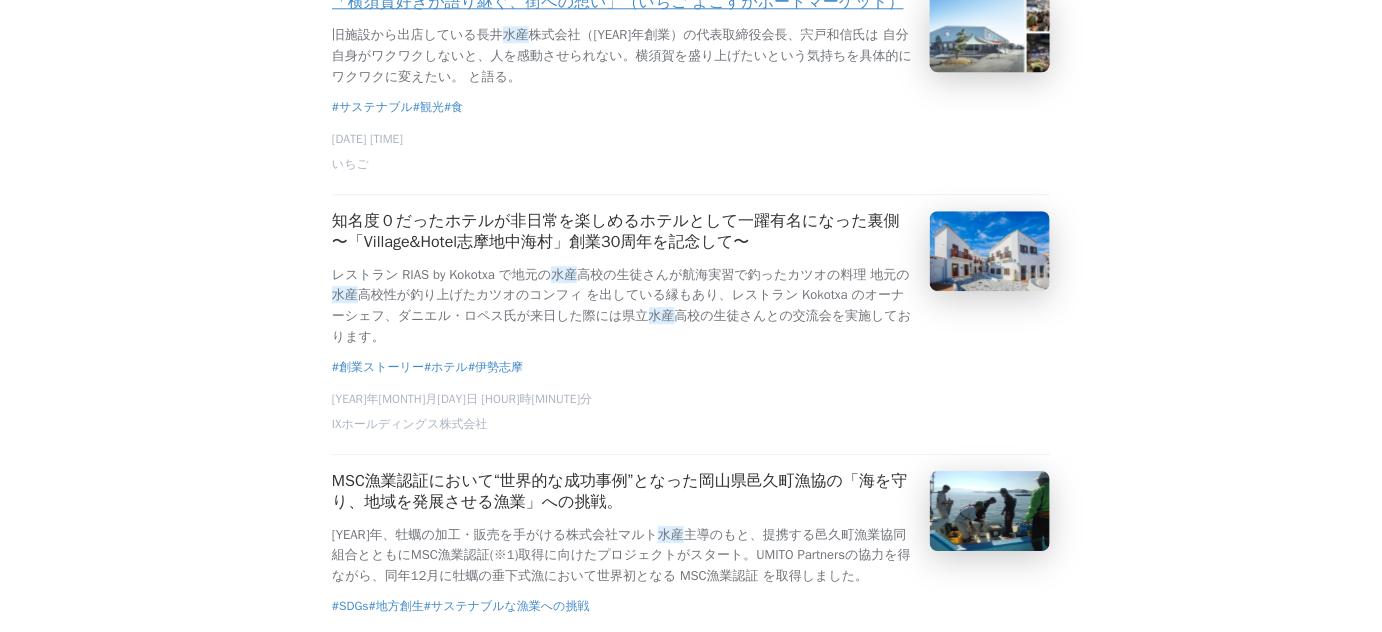 scroll, scrollTop: 4727, scrollLeft: 0, axis: vertical 